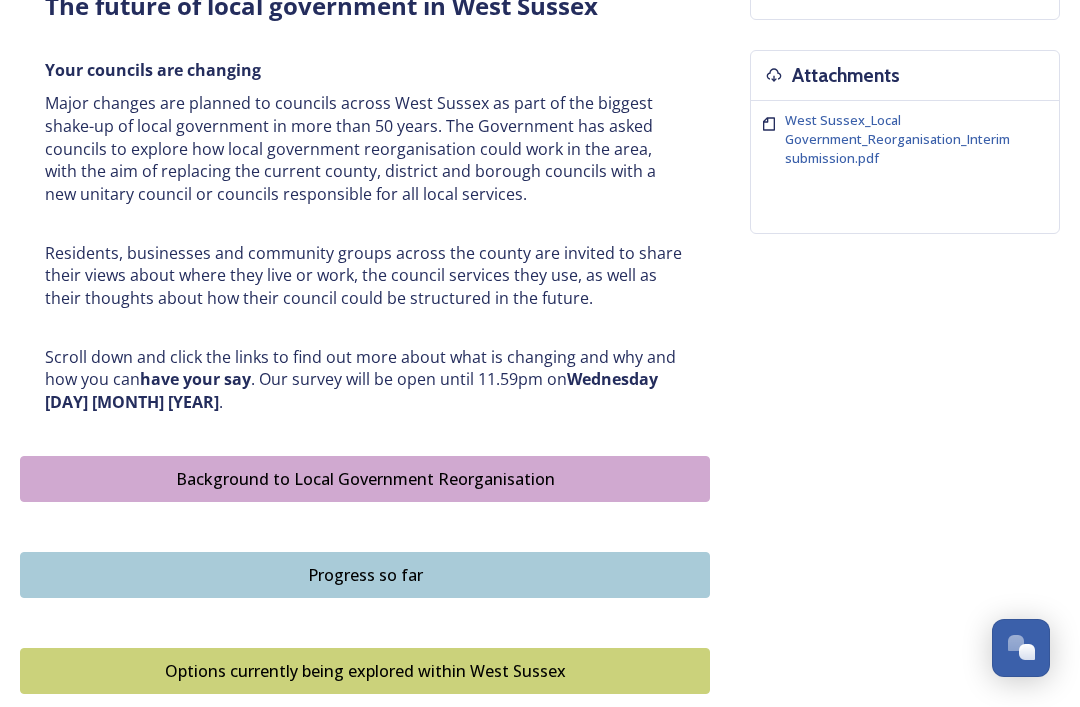 scroll, scrollTop: 757, scrollLeft: 0, axis: vertical 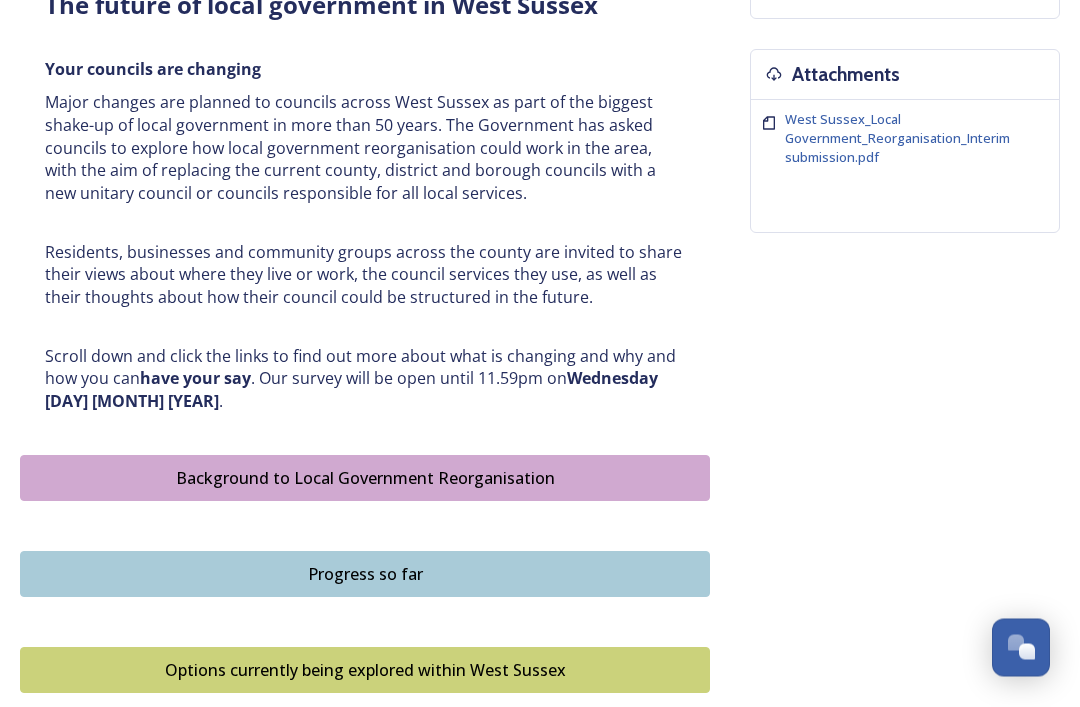click on "Background to Local Government Reorganisation" at bounding box center [365, 479] 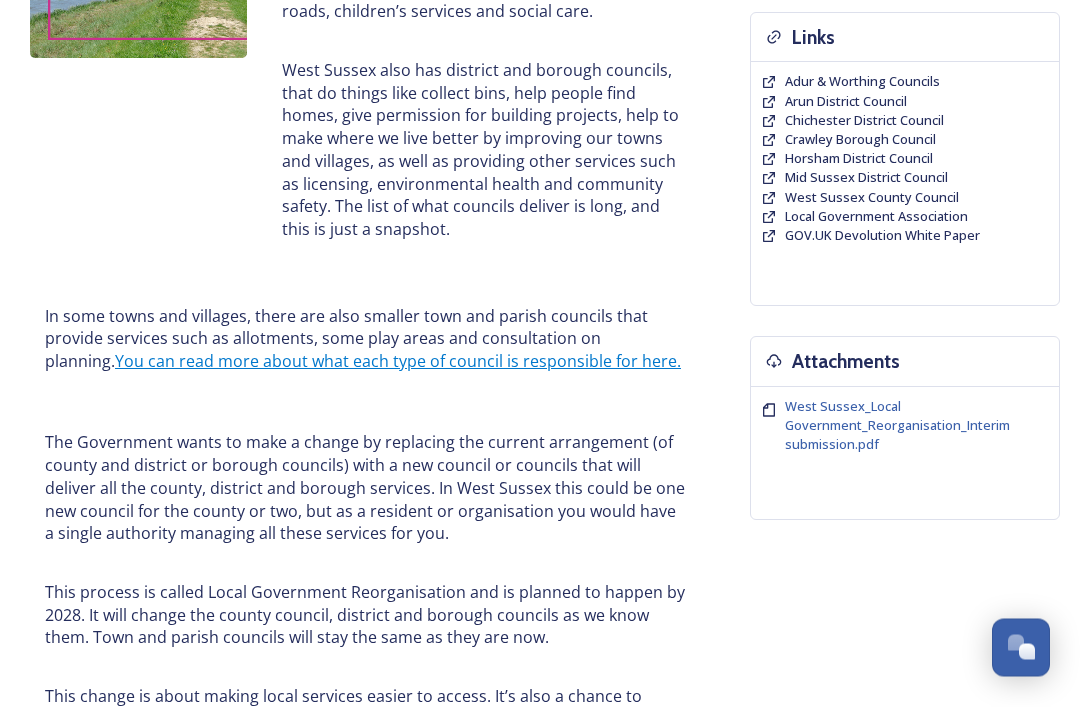 scroll, scrollTop: 471, scrollLeft: 0, axis: vertical 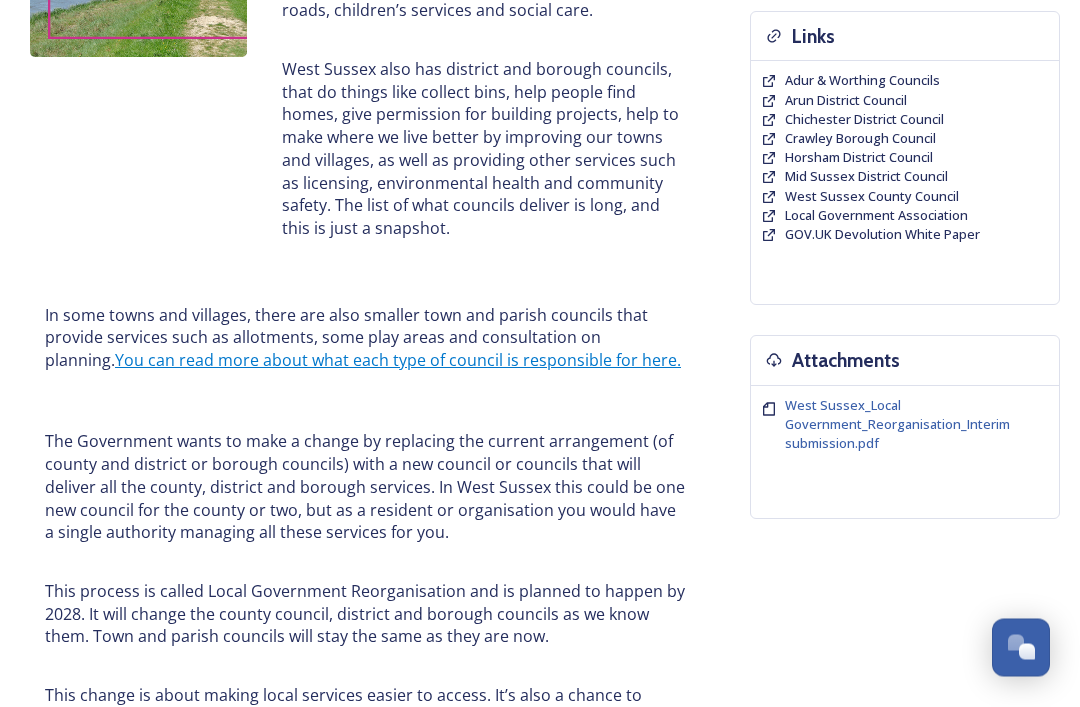 click on "In some towns and villages, there are also smaller town and parish councils that provide services such as allotments, some play areas and consultation on planning. You can read more about what each type of council is responsible for here.   The Government wants to make a change by replacing the current arrangement (of county and district or borough councils) with a new council or councils that will deliver all the county, district and borough services. In [STATE] this could be one new council for the county or two, but as a resident or organisation you would have a single authority managing all these services for you.   This process is called Local Government Reorganisation and is planned to happen by 2028. It will change the county council, district and borough councils as we know them. Town and parish councils will stay the same as they are now. On this page, you can find some helpful explainer videos created by the Local Government Association (LGA)." at bounding box center (365, 558) 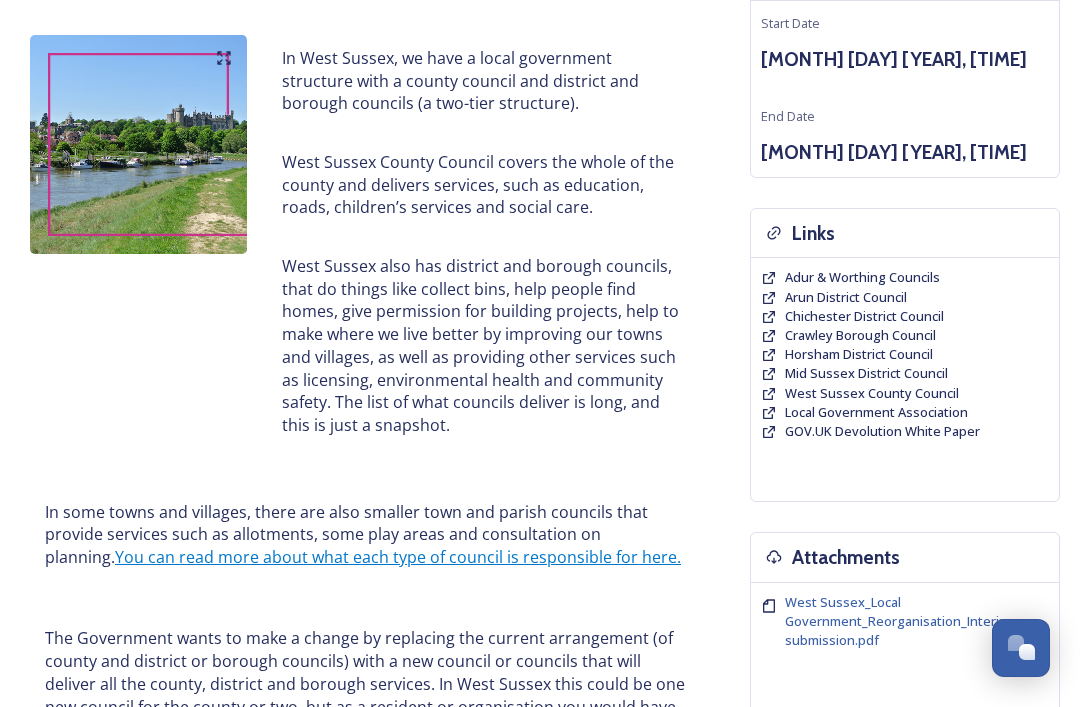 scroll, scrollTop: 294, scrollLeft: 0, axis: vertical 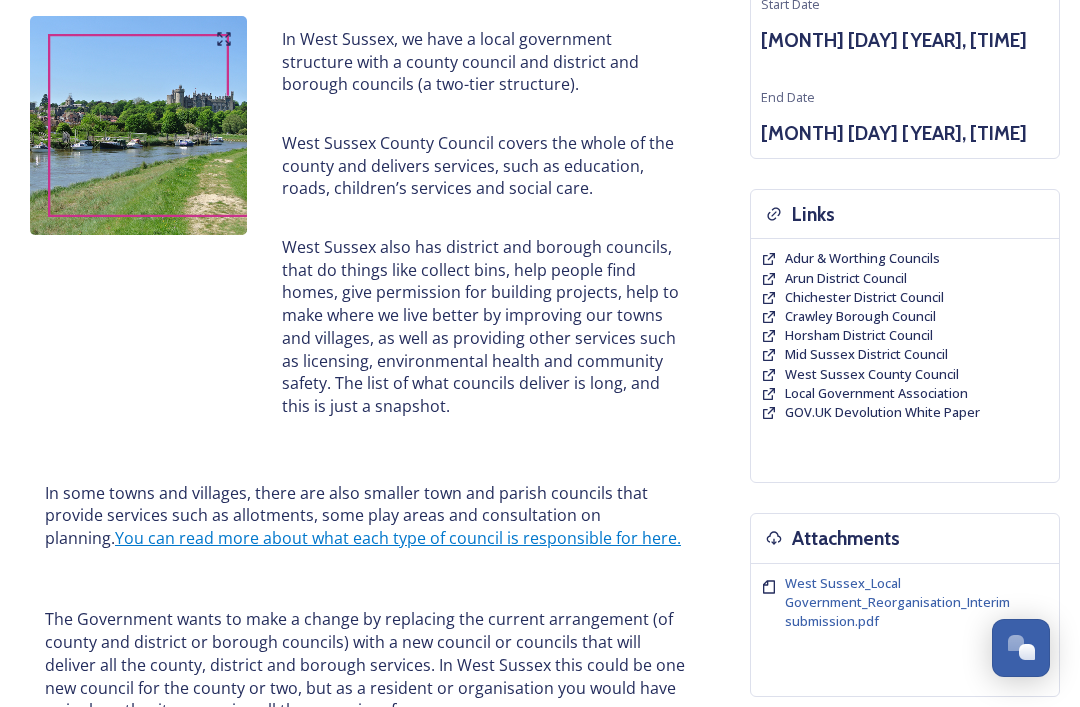 click on "You can read more about what each type of council is responsible for here." at bounding box center (398, 538) 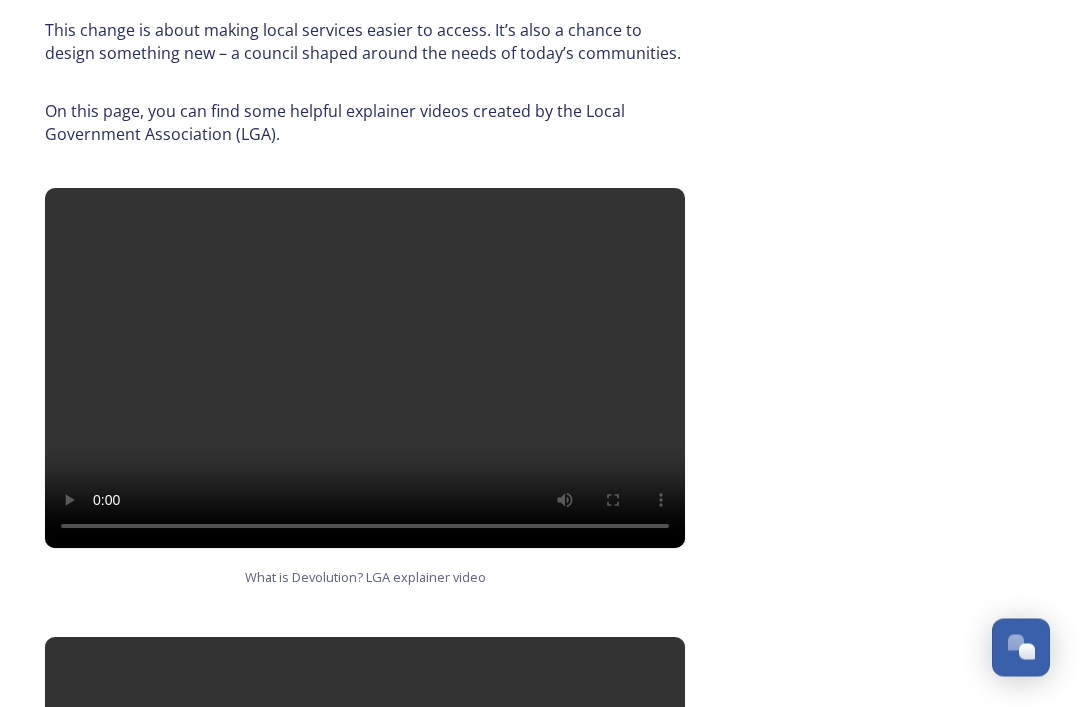 scroll, scrollTop: 1119, scrollLeft: 0, axis: vertical 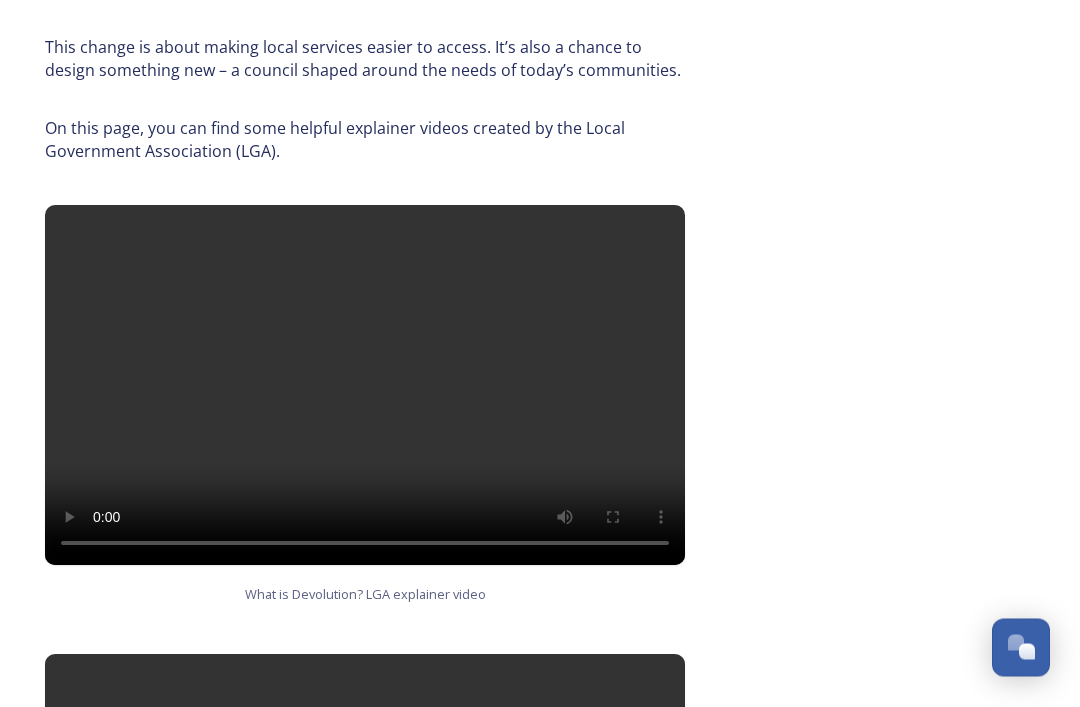 click at bounding box center [365, 386] 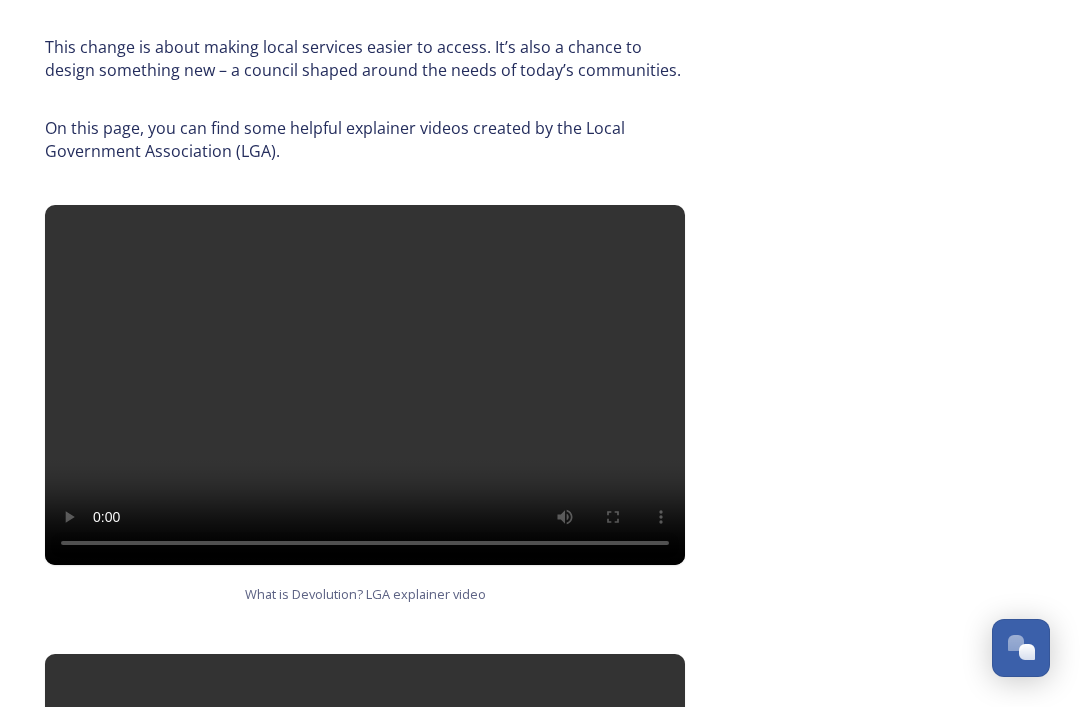 click at bounding box center (365, 385) 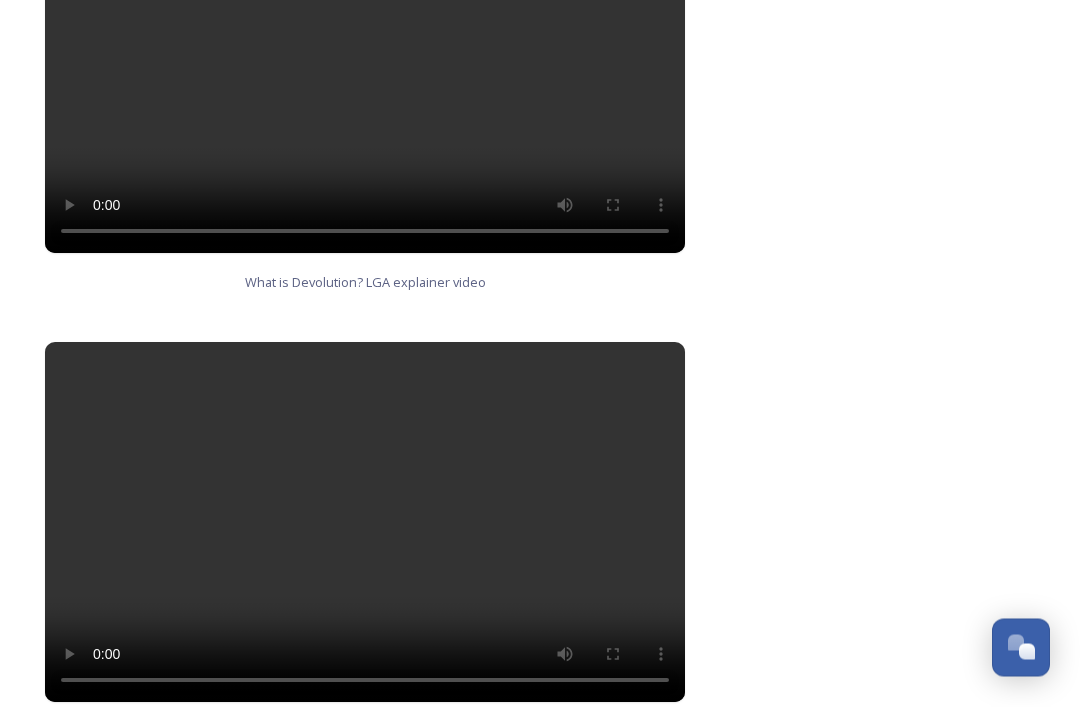 scroll, scrollTop: 1440, scrollLeft: 0, axis: vertical 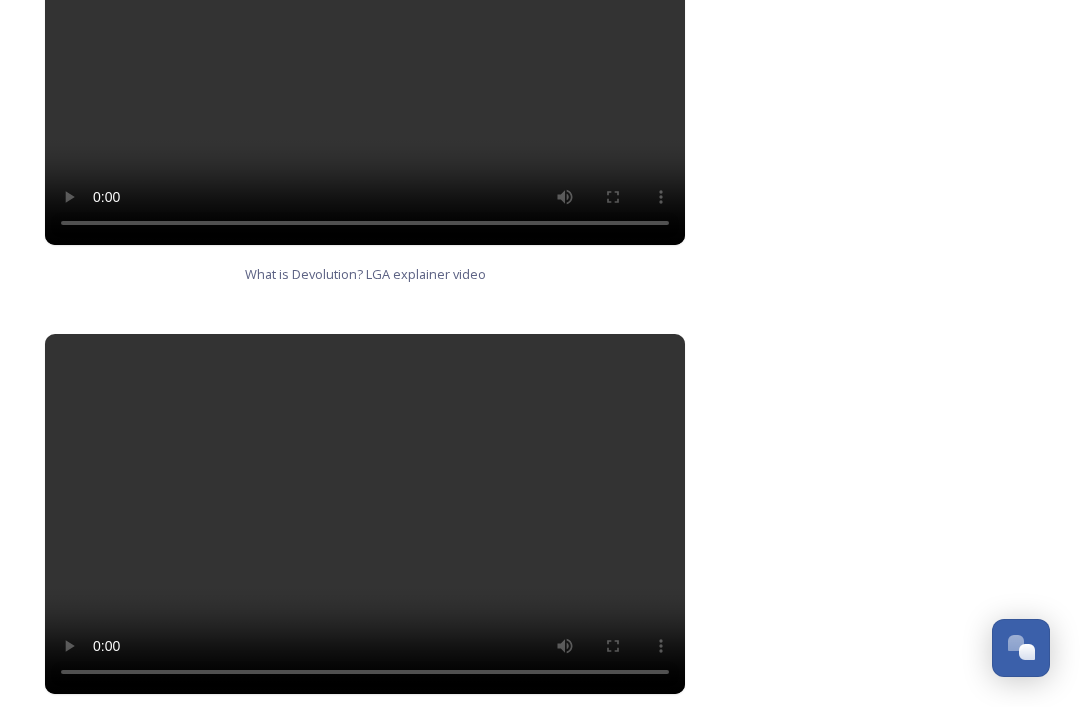 click at bounding box center (365, 514) 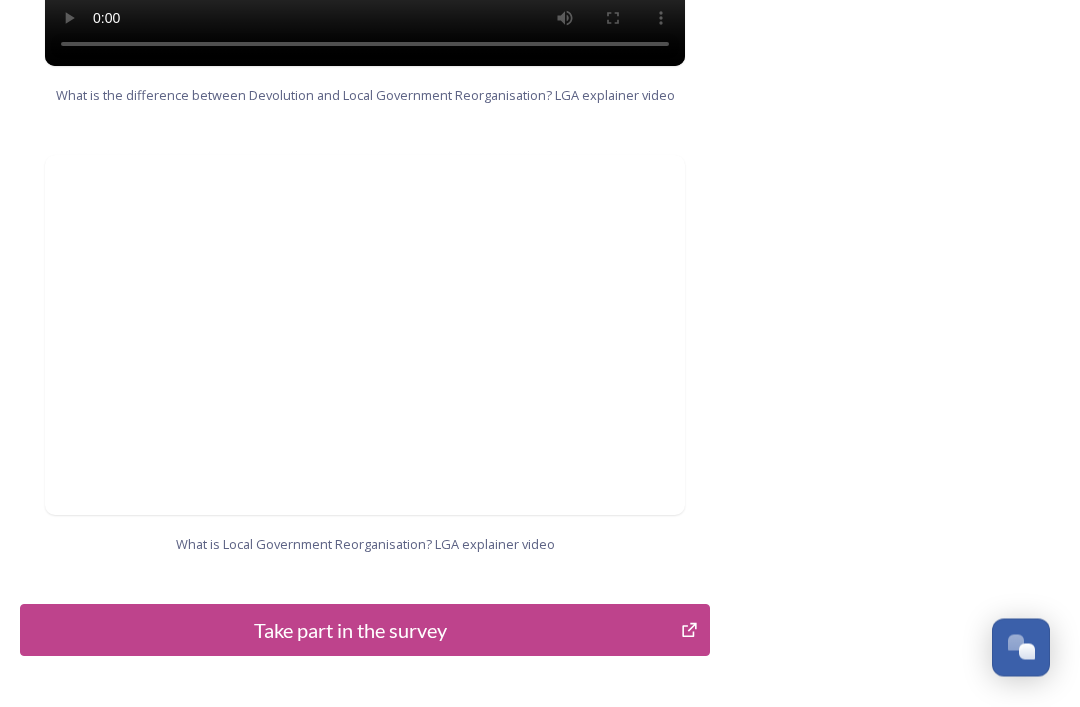 scroll, scrollTop: 2069, scrollLeft: 0, axis: vertical 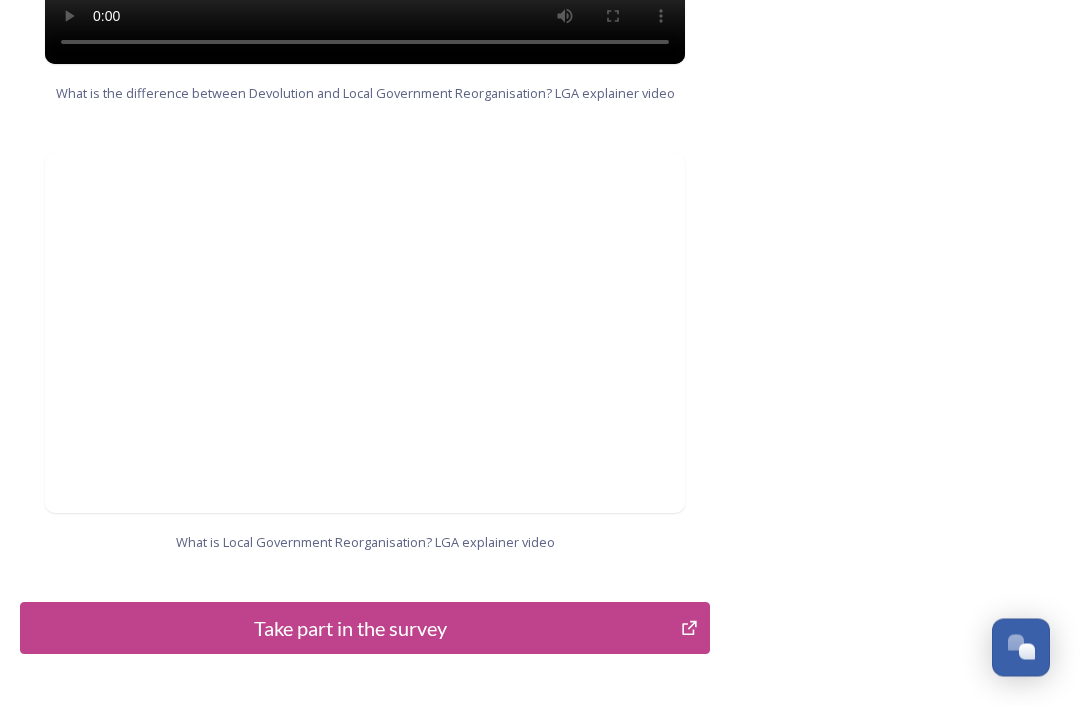 click on "Take part in the survey" at bounding box center (350, 629) 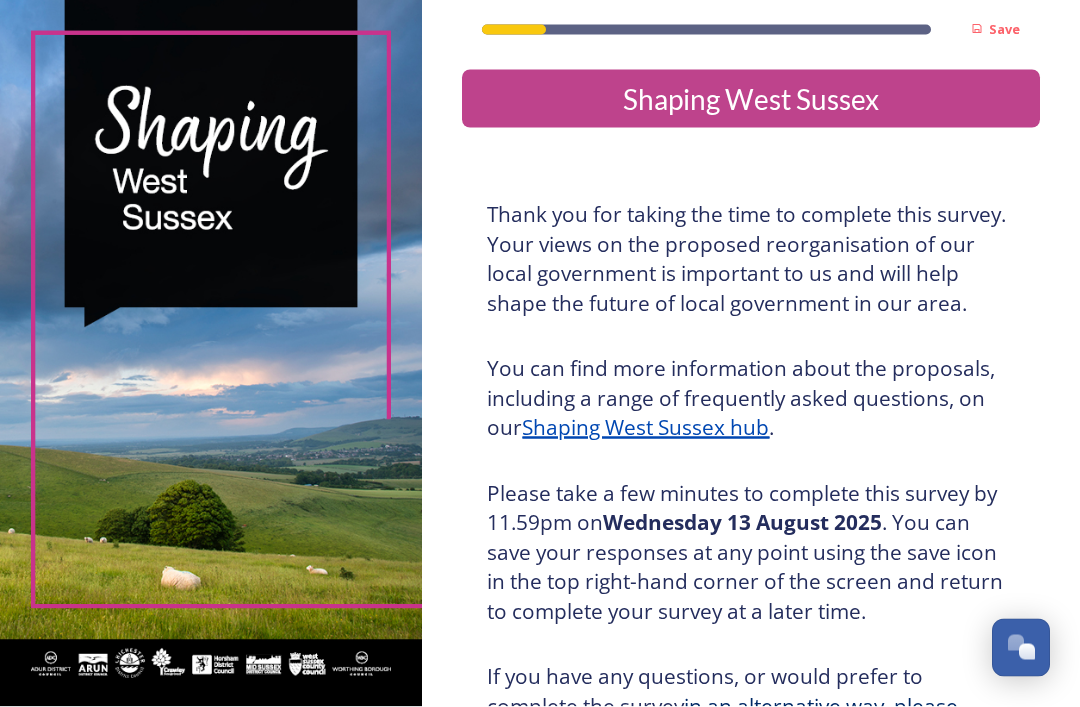 scroll, scrollTop: 64, scrollLeft: 0, axis: vertical 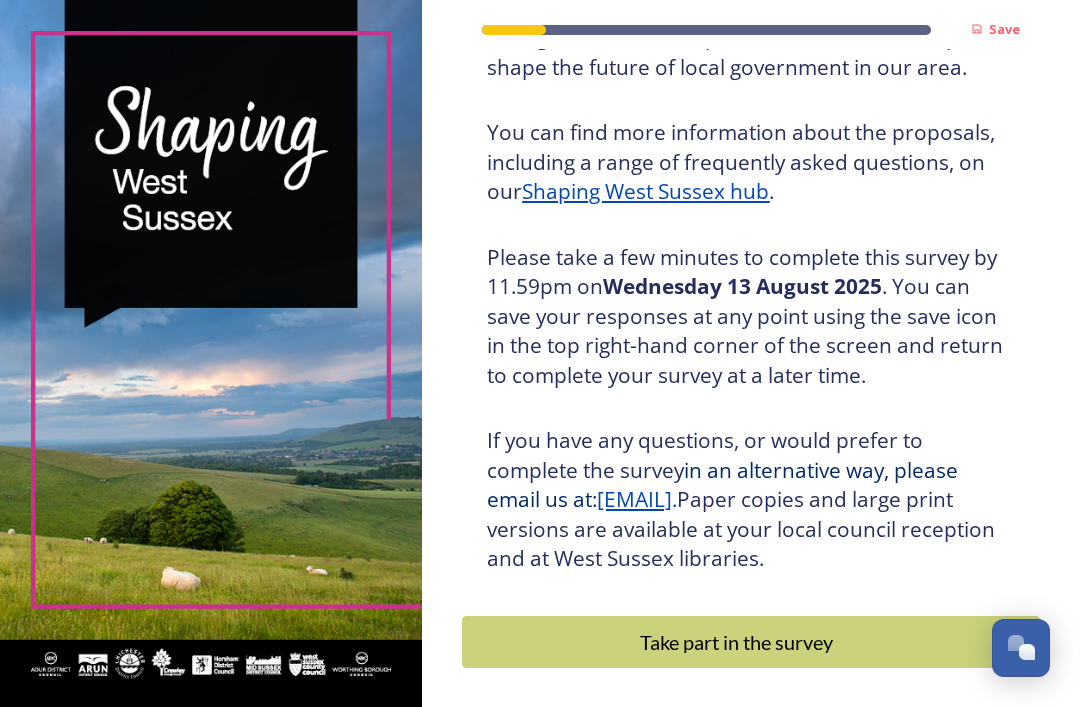 click on "Take part in the survey" at bounding box center [736, 642] 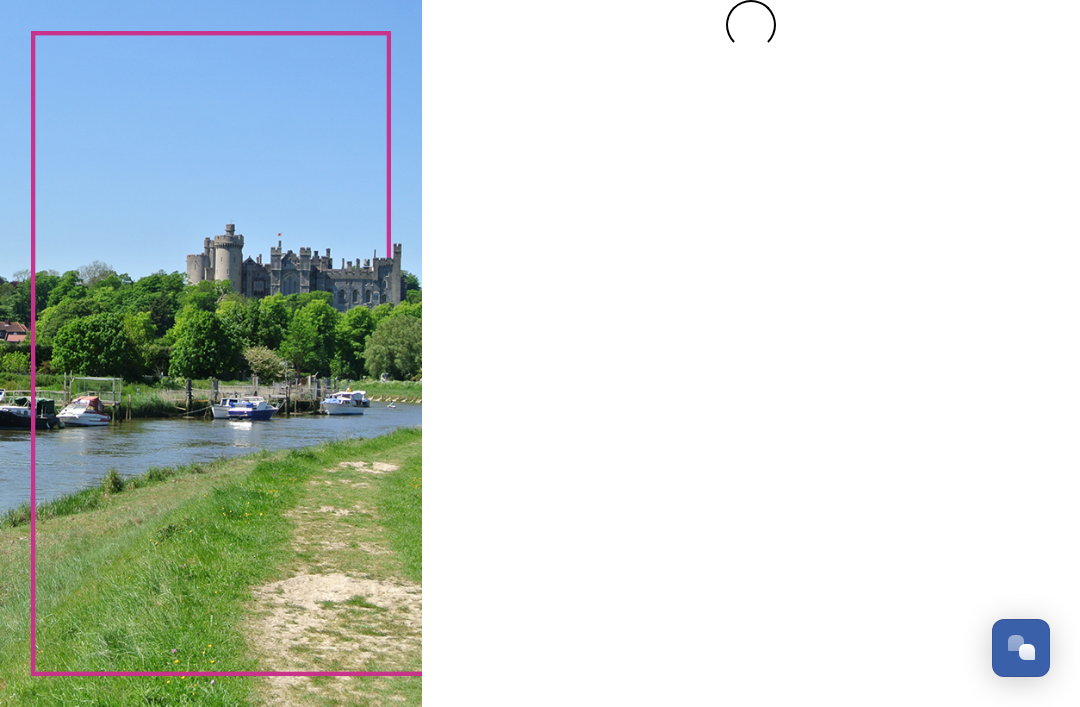 scroll, scrollTop: 0, scrollLeft: 0, axis: both 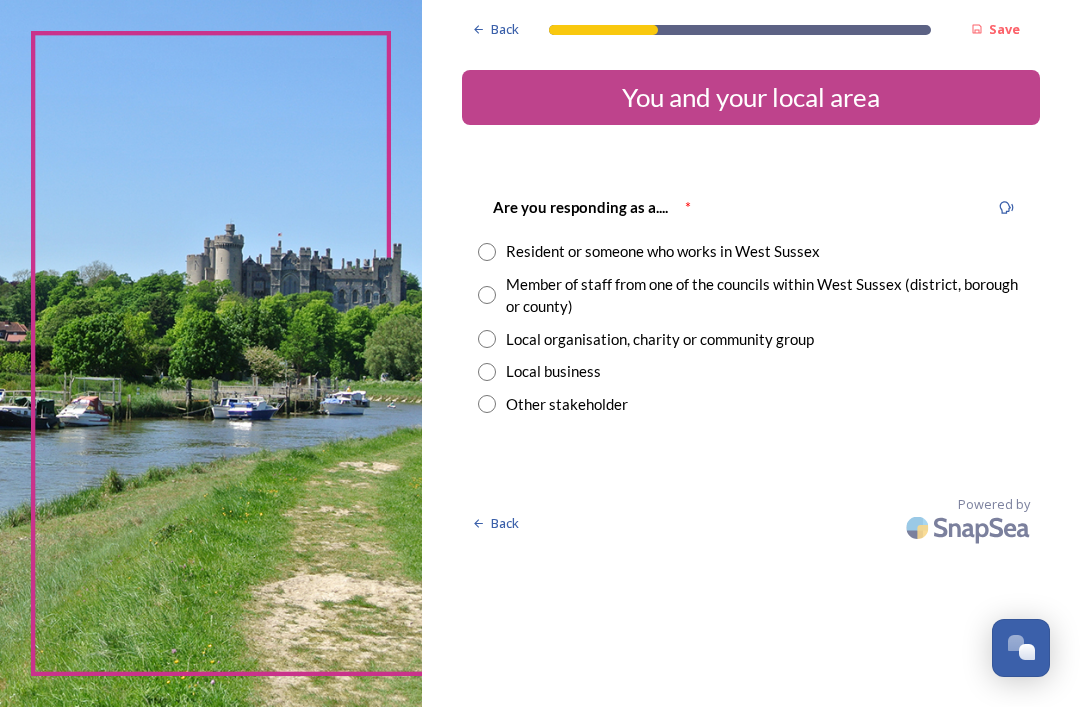 click at bounding box center [487, 252] 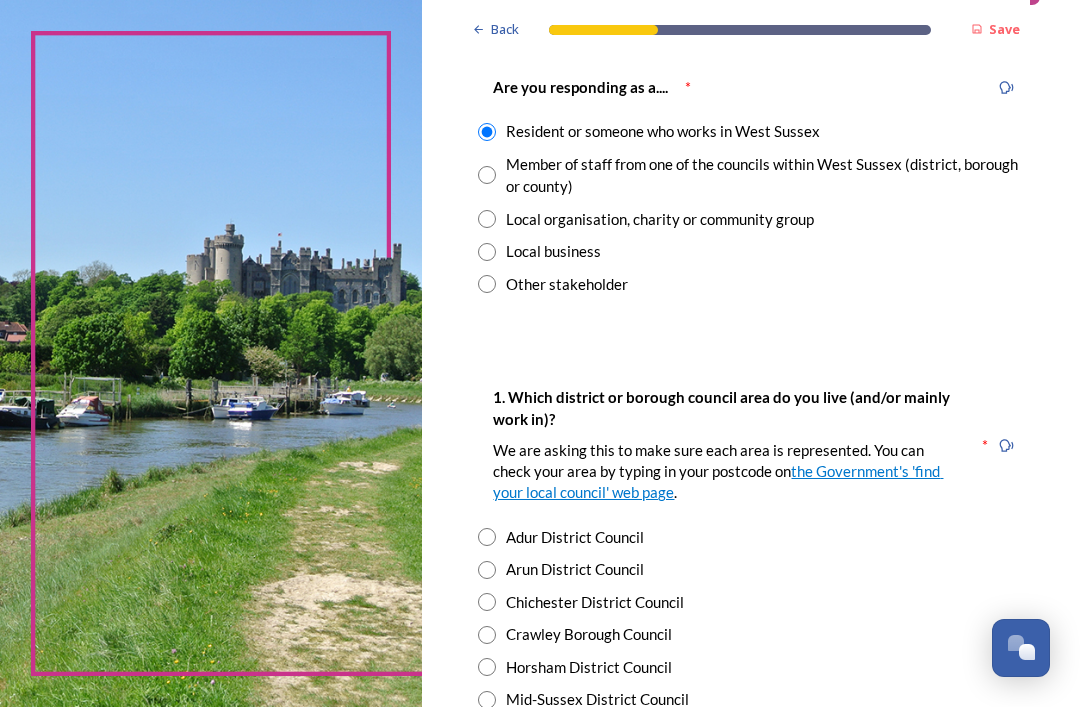 scroll, scrollTop: 132, scrollLeft: 0, axis: vertical 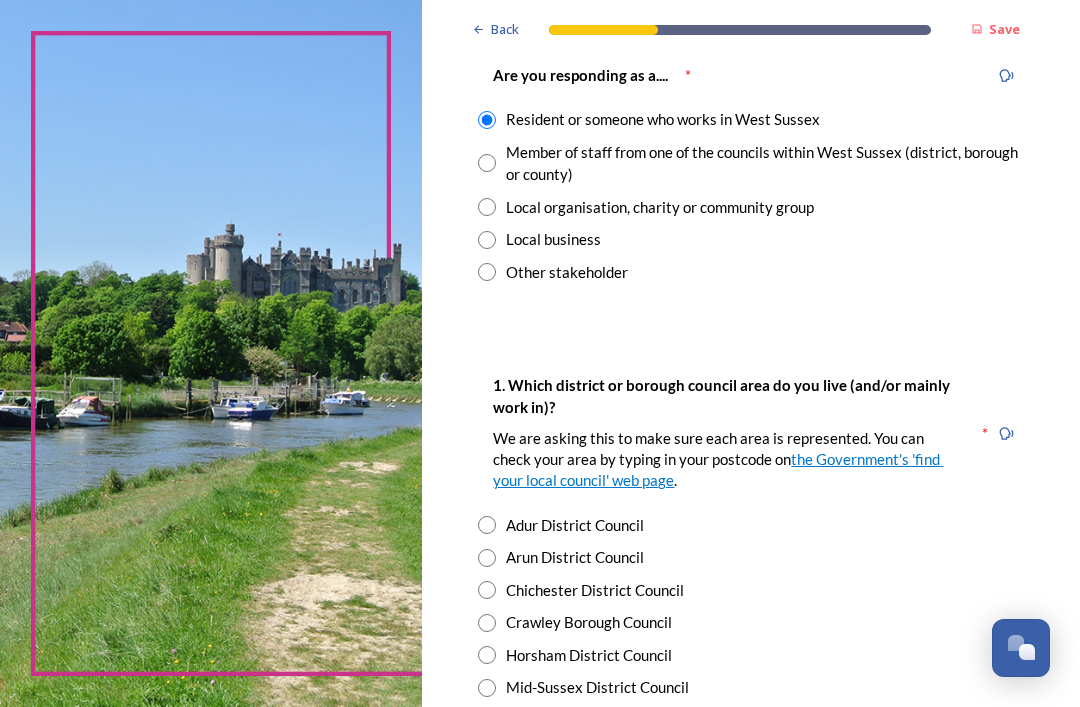click at bounding box center [487, 623] 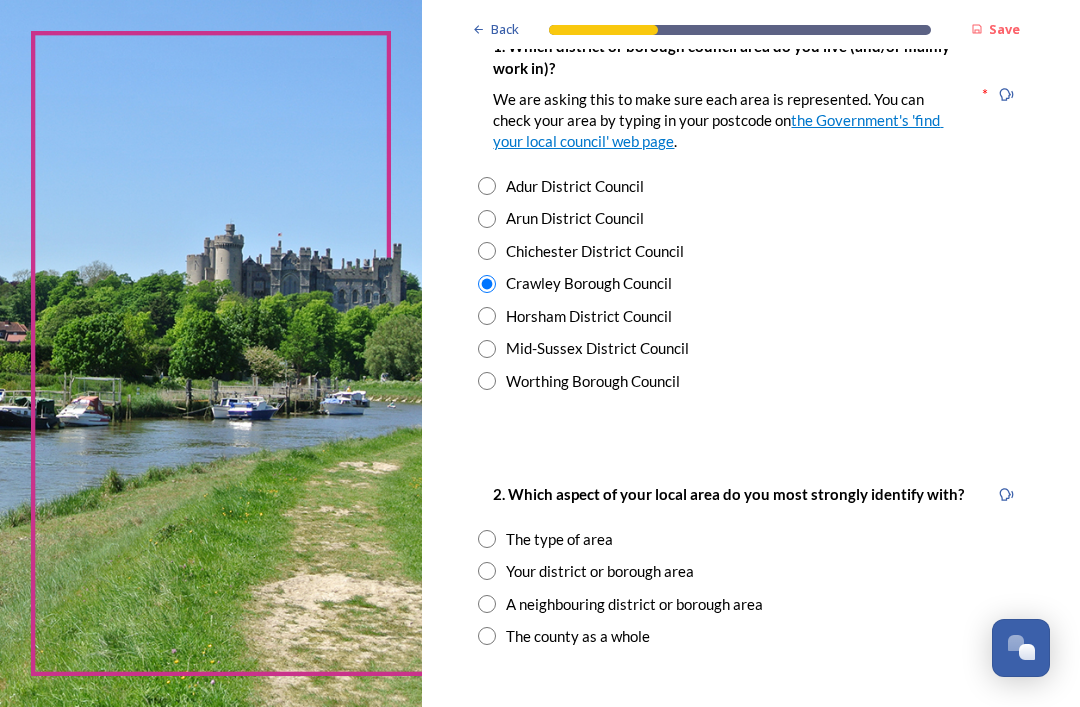 scroll, scrollTop: 471, scrollLeft: 0, axis: vertical 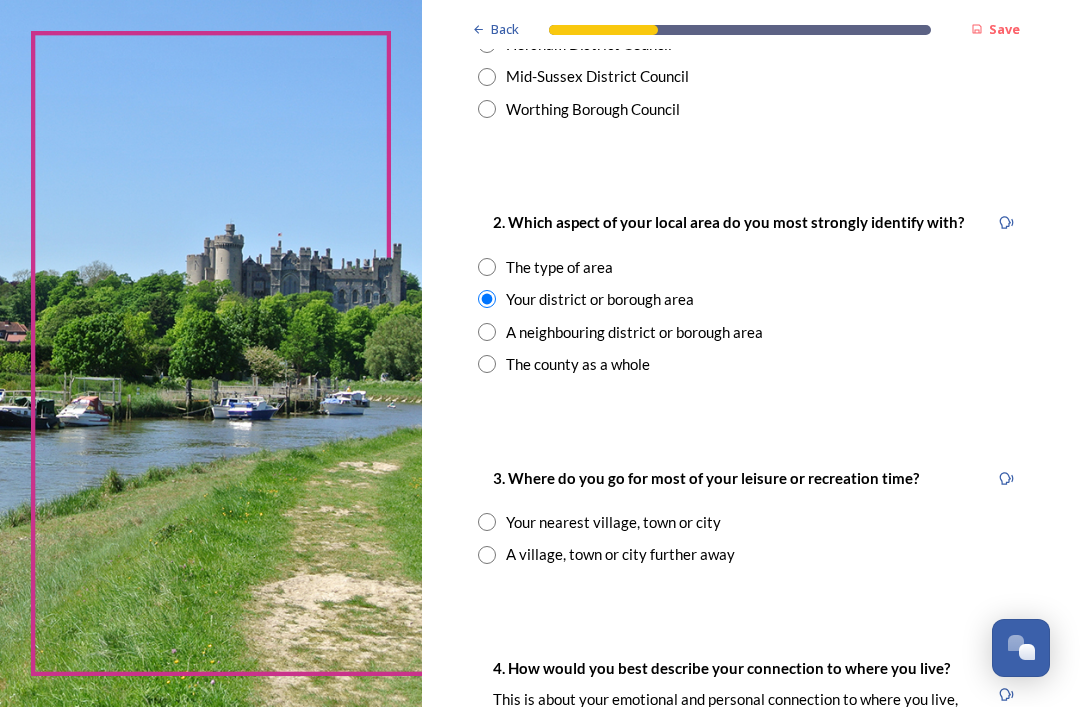 click at bounding box center [487, 522] 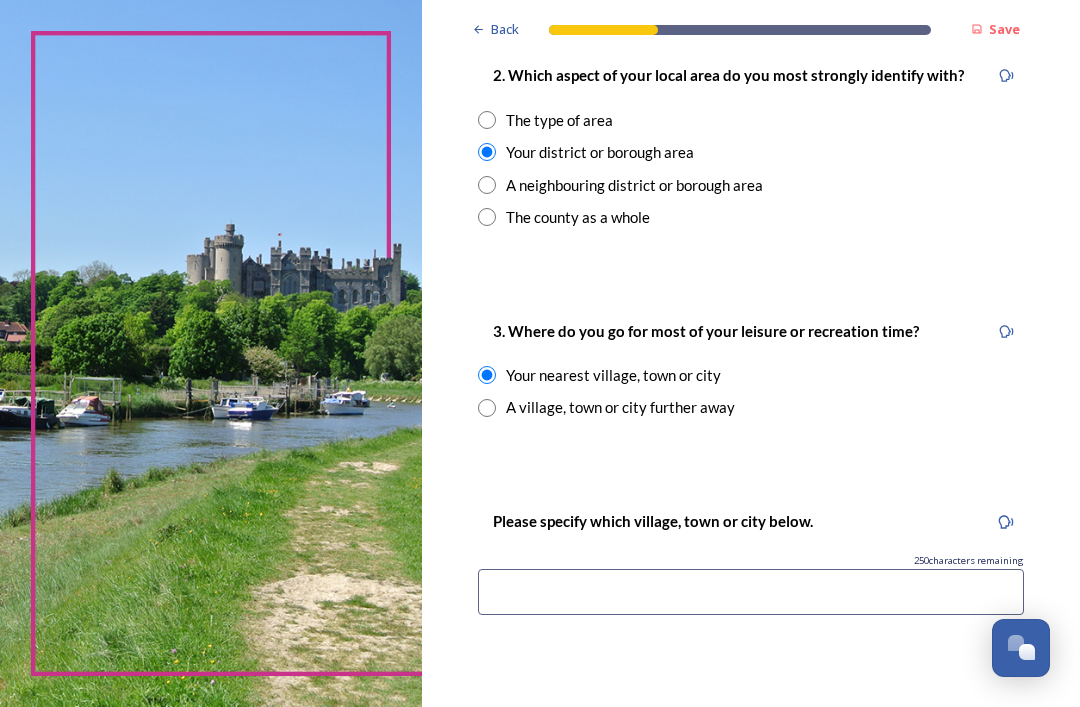 scroll, scrollTop: 889, scrollLeft: 0, axis: vertical 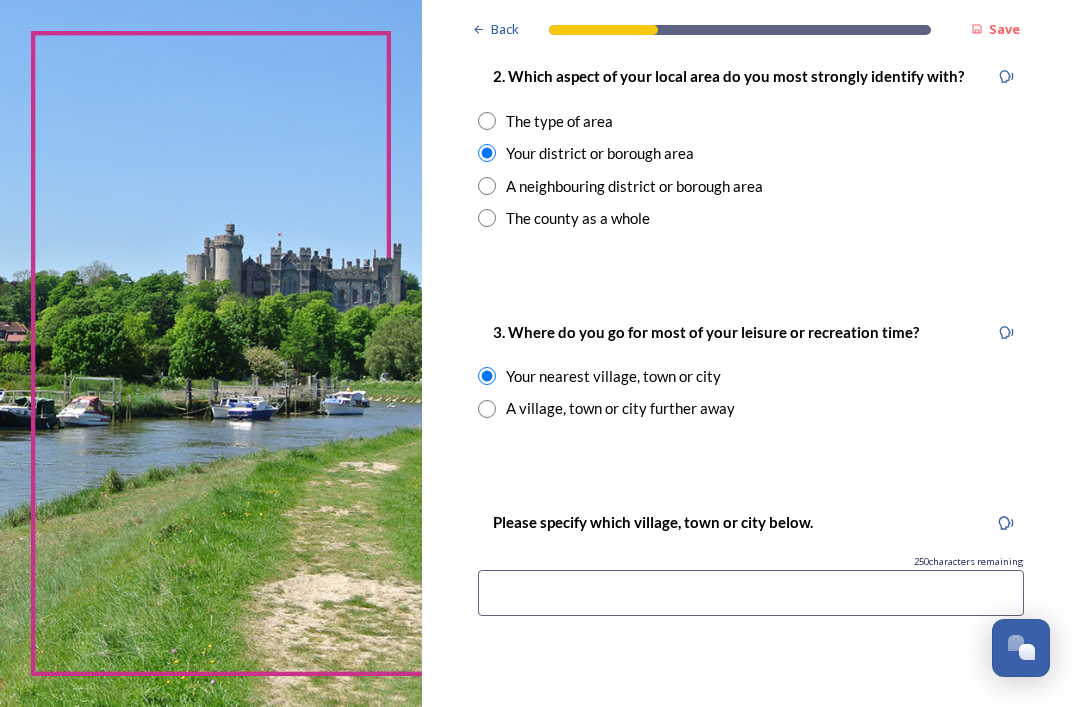 click at bounding box center [751, 593] 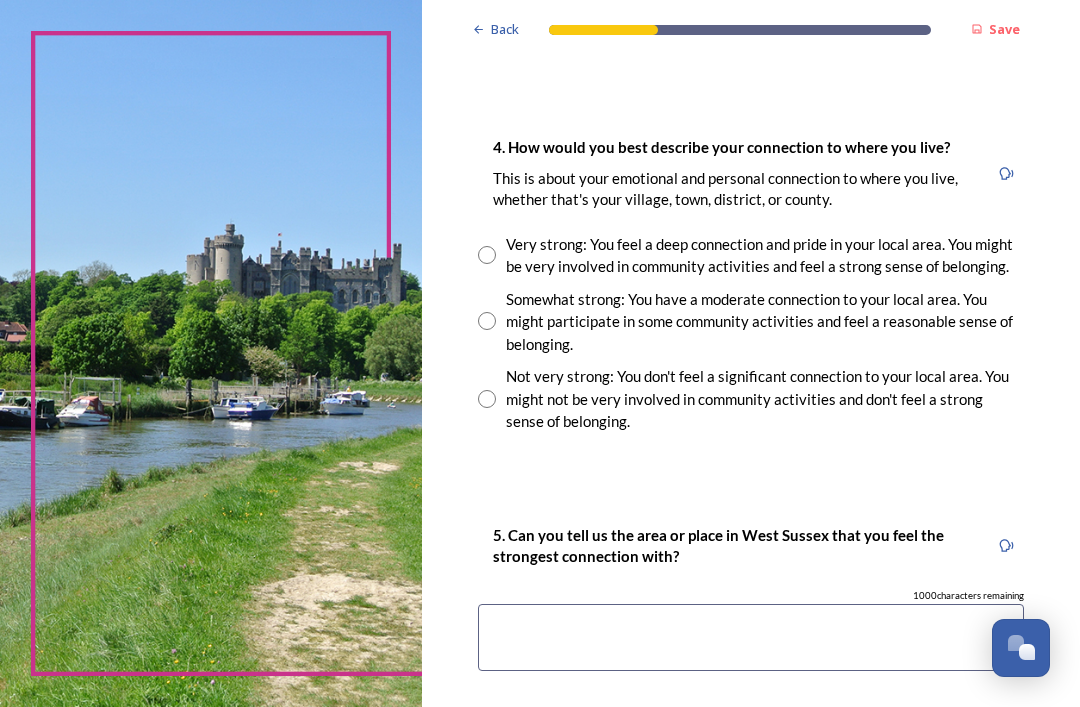 scroll, scrollTop: 1473, scrollLeft: 0, axis: vertical 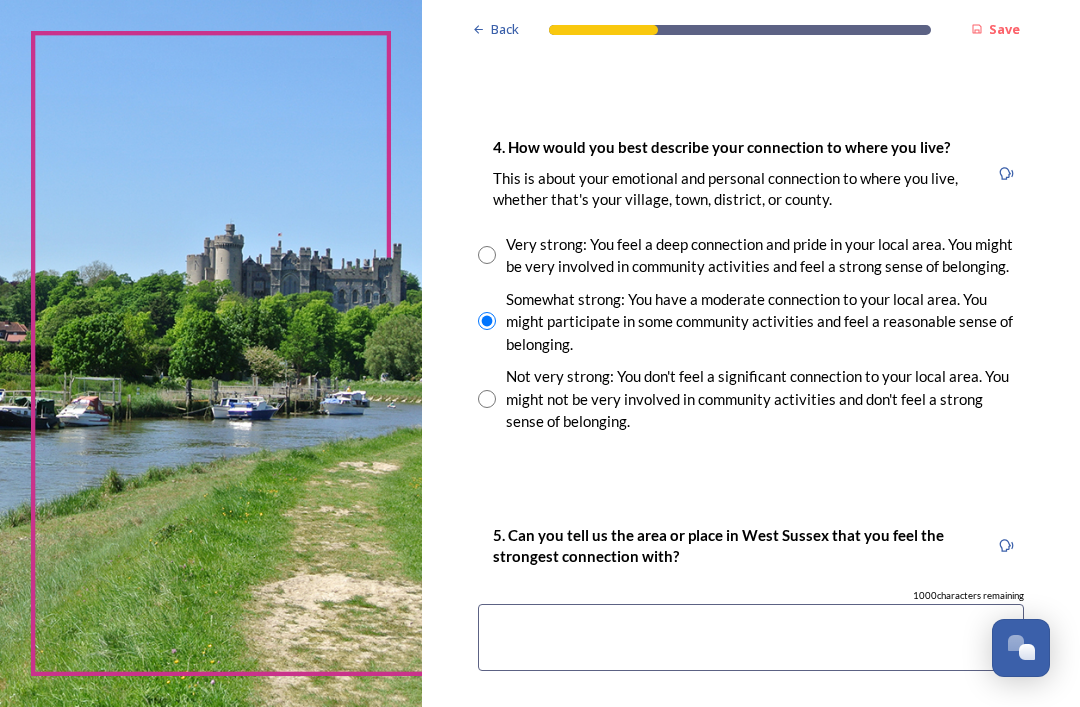 click at bounding box center [751, 637] 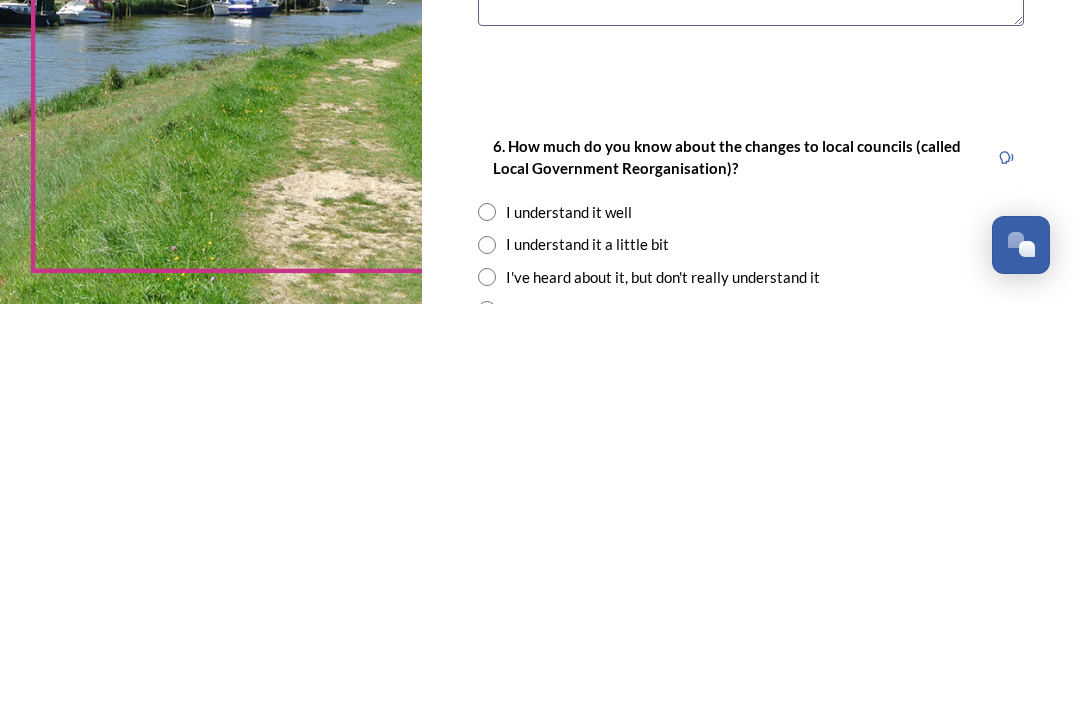 scroll, scrollTop: 1712, scrollLeft: 0, axis: vertical 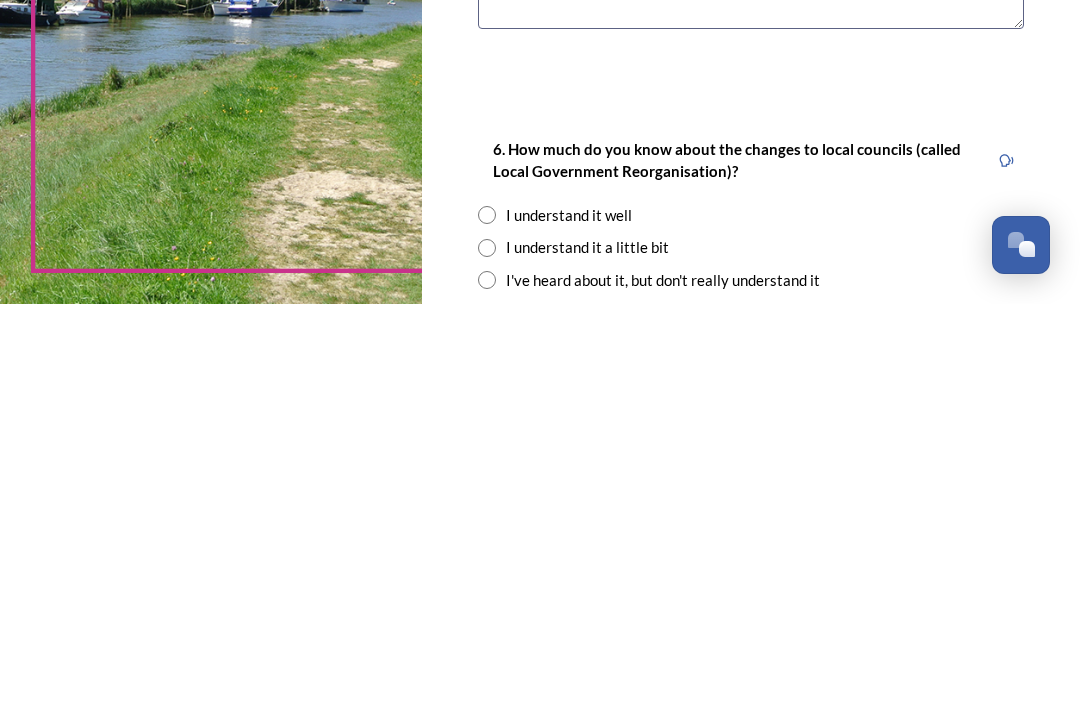 type on "[CITY]" 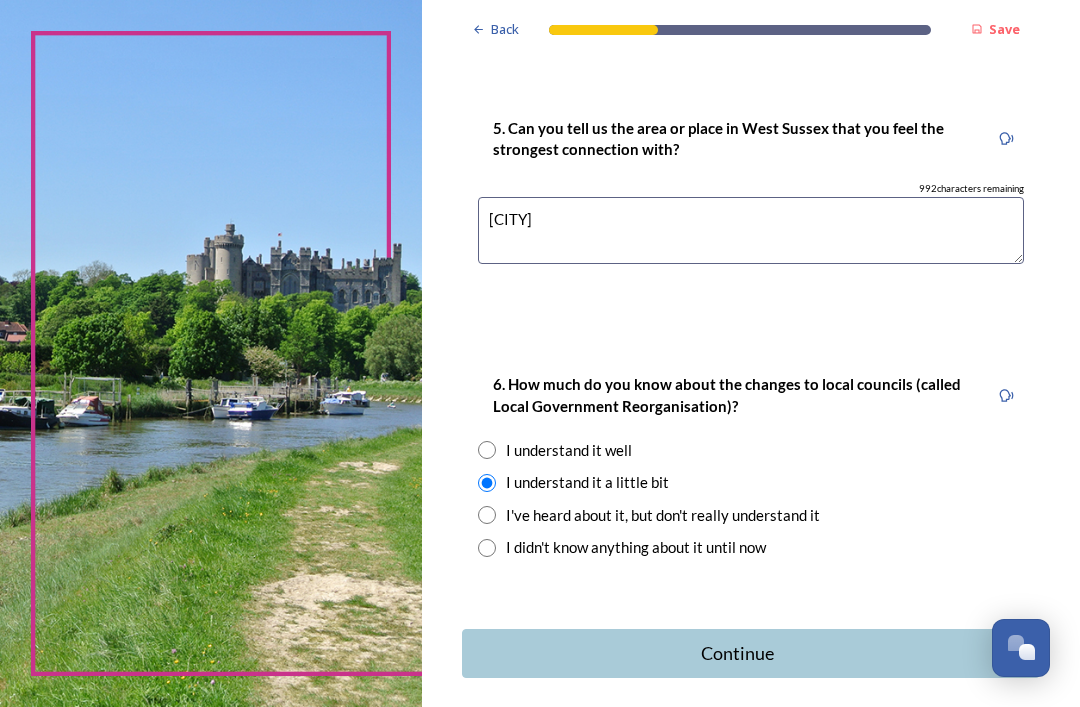 scroll, scrollTop: 1879, scrollLeft: 0, axis: vertical 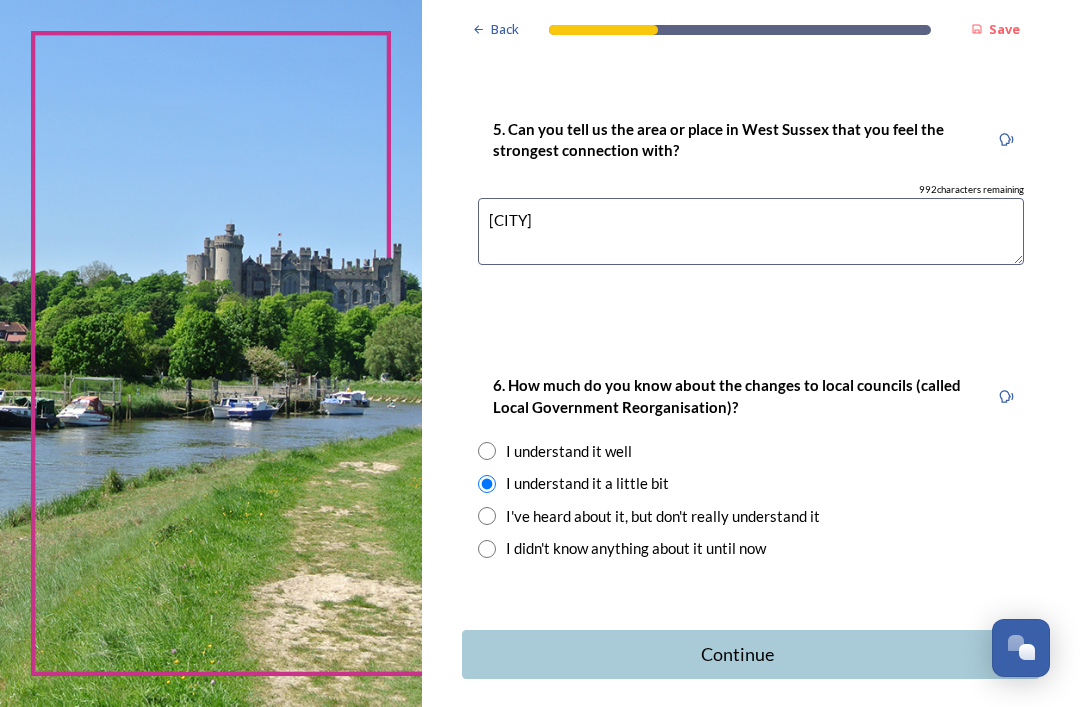 click on "Continue" at bounding box center [737, 654] 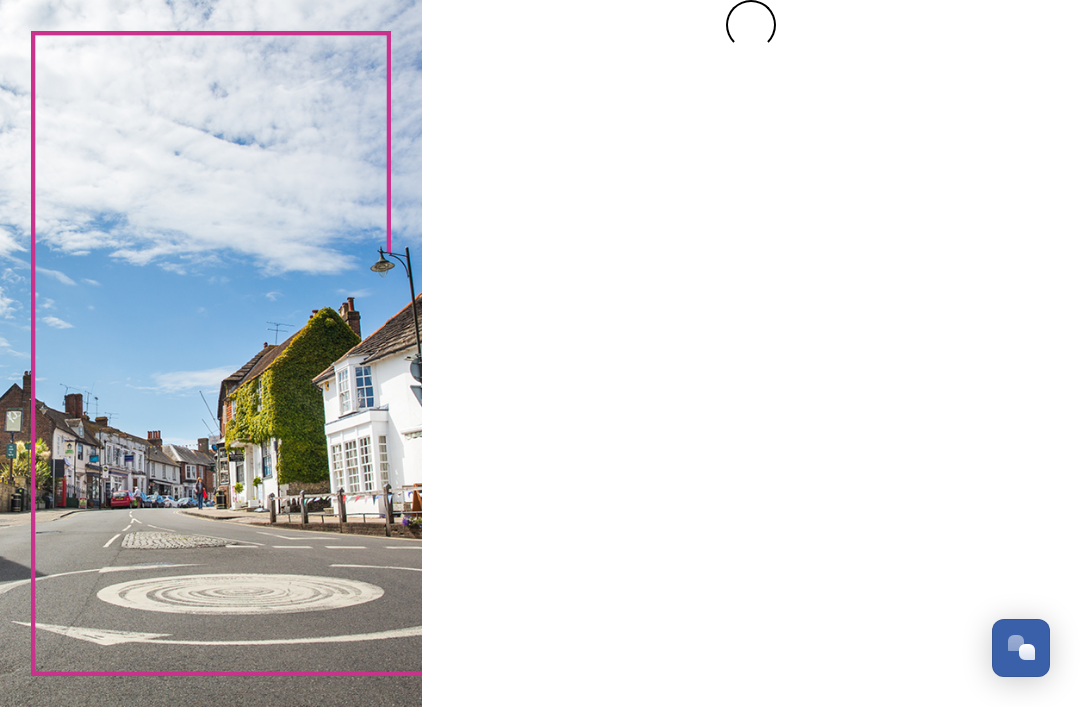 scroll, scrollTop: 0, scrollLeft: 0, axis: both 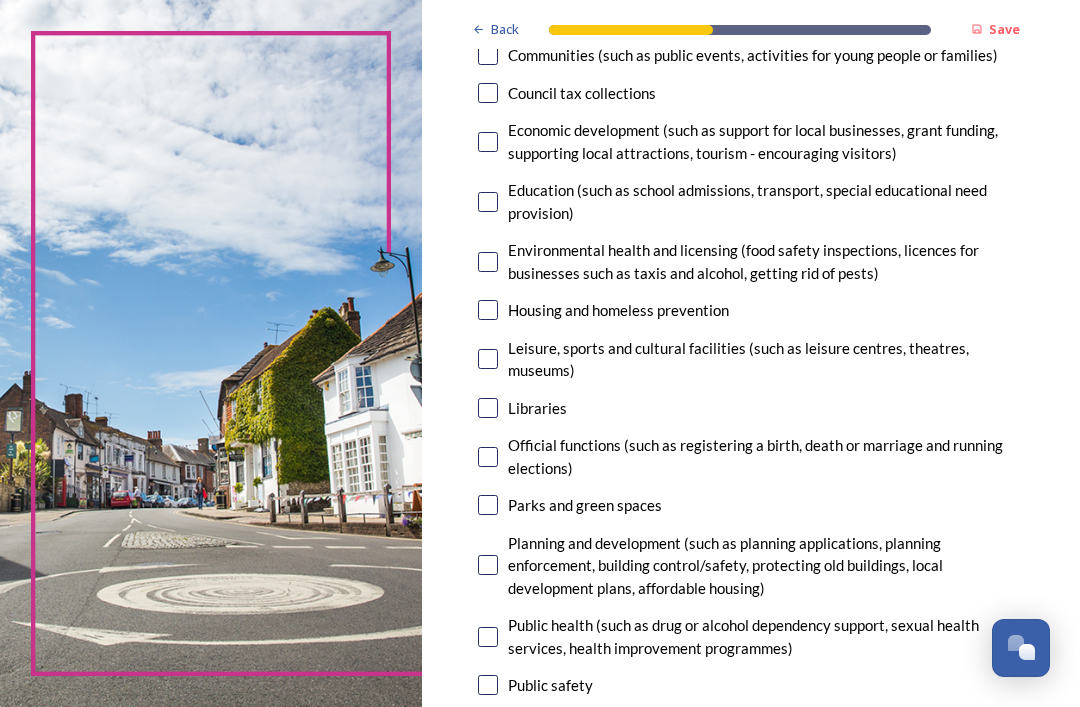 click at bounding box center (488, 505) 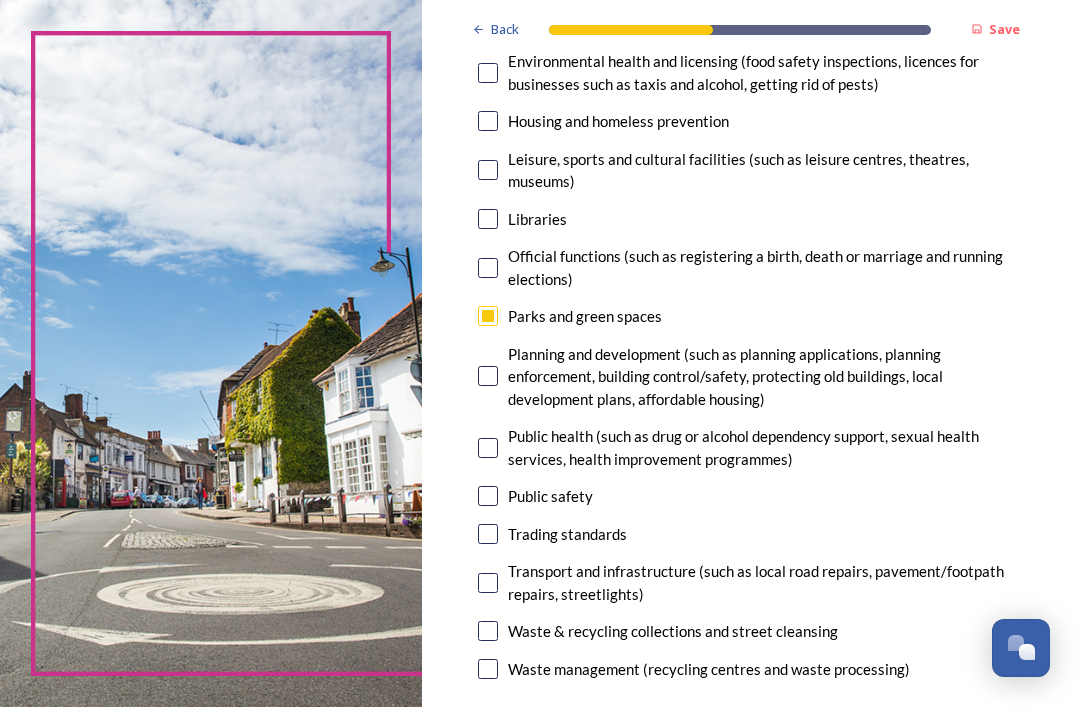 scroll, scrollTop: 571, scrollLeft: 0, axis: vertical 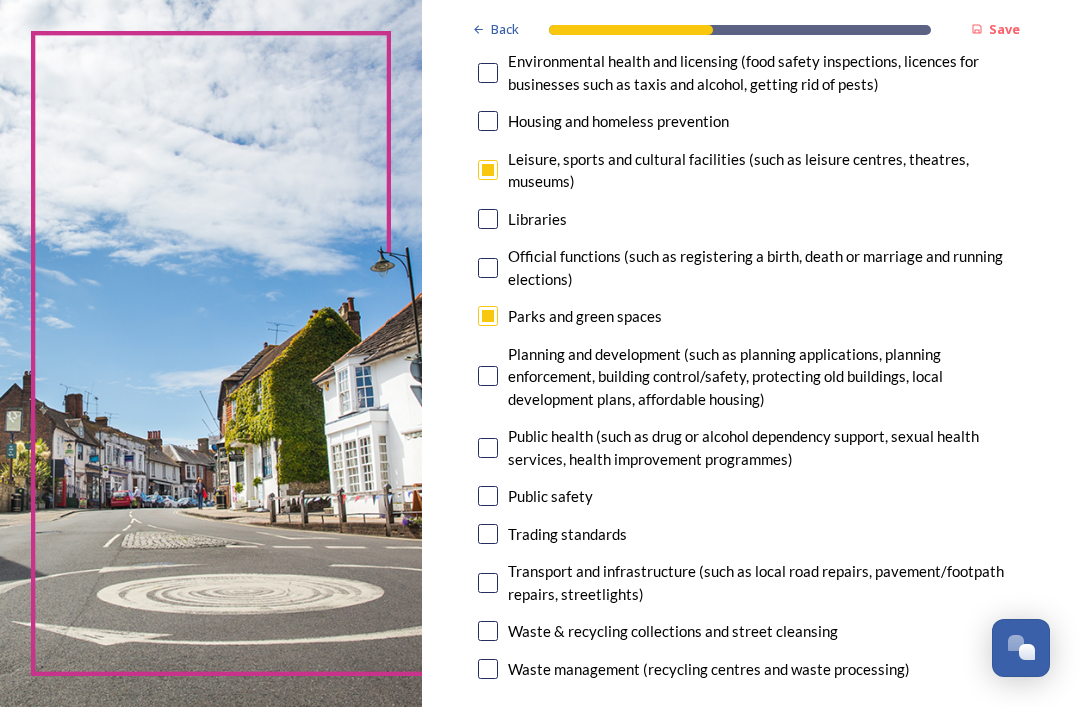 click at bounding box center (488, 219) 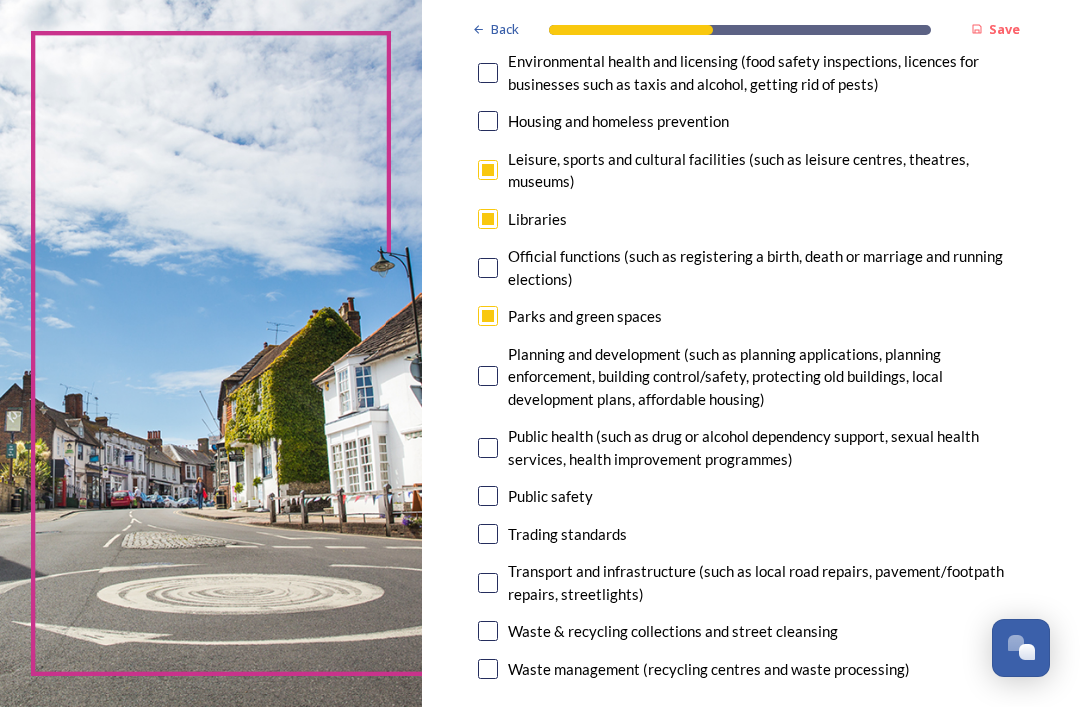 click at bounding box center [488, 583] 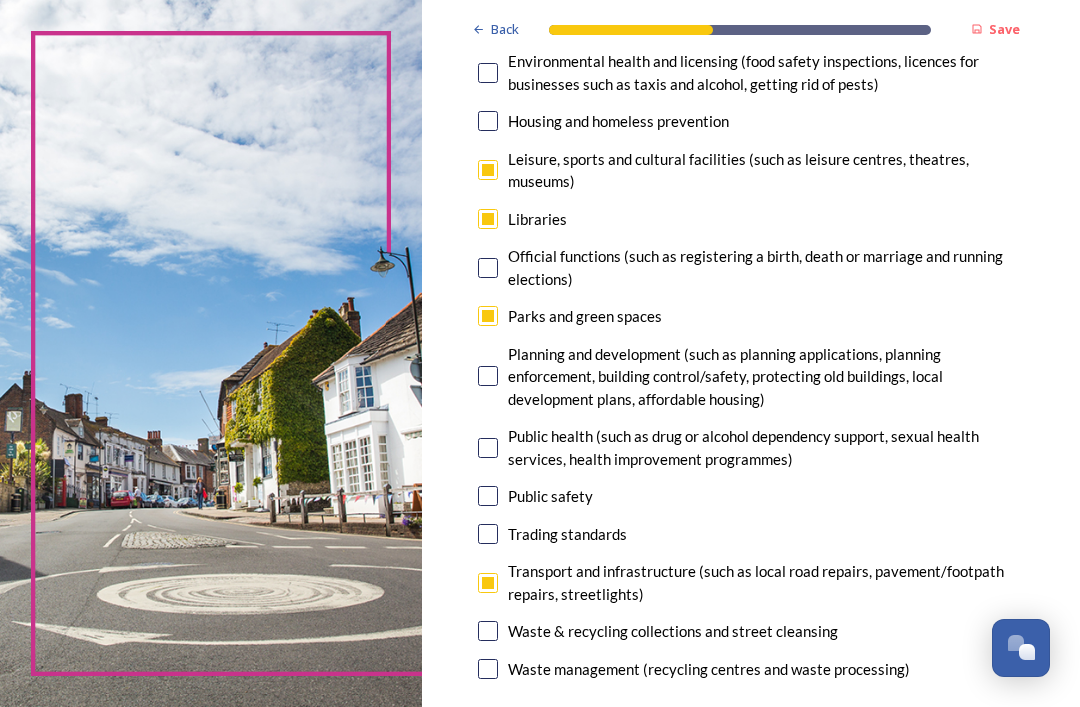 click at bounding box center [488, 631] 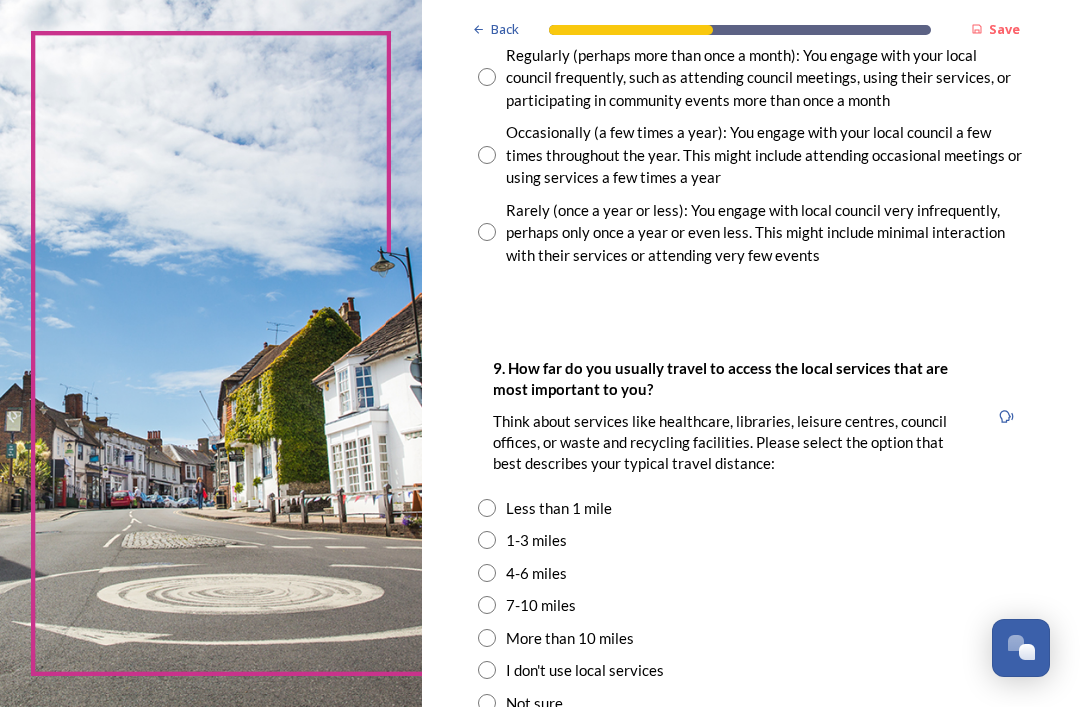 scroll, scrollTop: 1370, scrollLeft: 0, axis: vertical 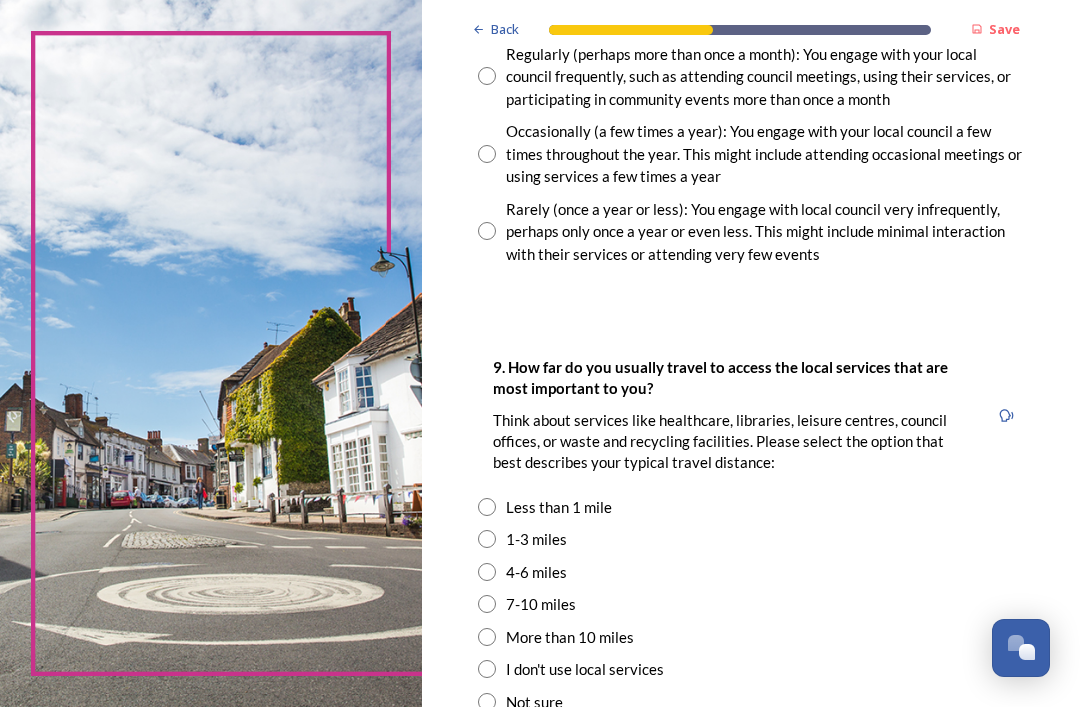 click on "9. How far do you usually travel to access the local services that are most important to you? Think about services like healthcare, libraries, leisure centres, council offices, or waste and recycling facilities. Please select the option that best describes your typical travel distance: Less than 1 mile 1-3 miles 4-6 miles 7-10 miles More than 10 miles I don't use local services Not sure" at bounding box center (751, 534) 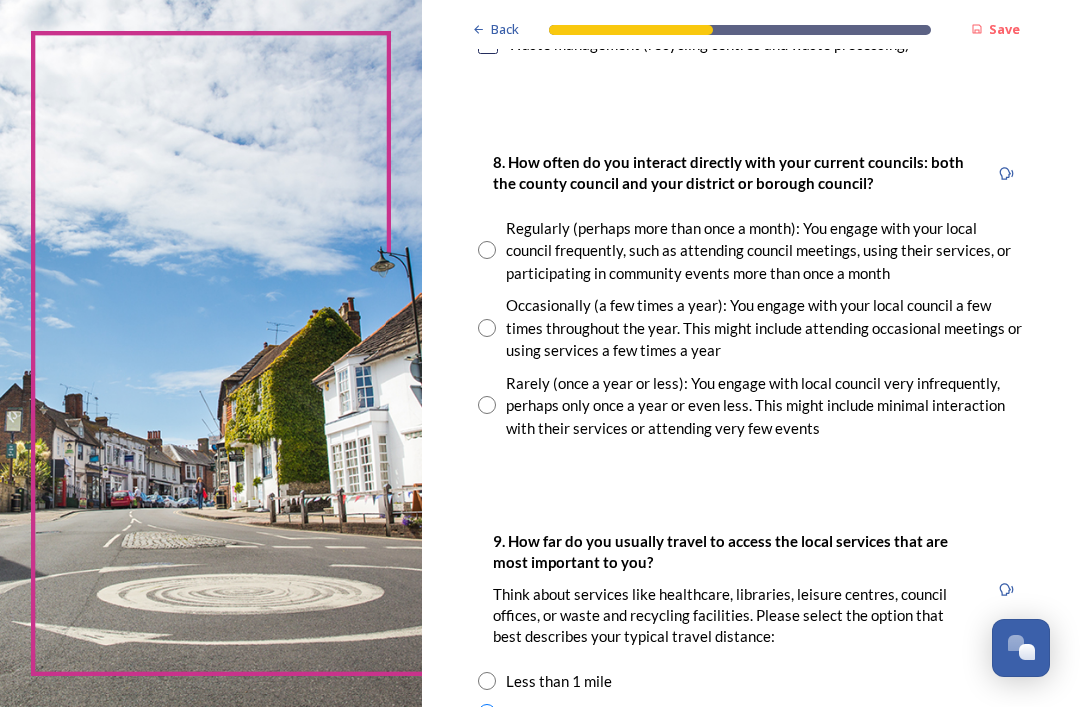 scroll, scrollTop: 1193, scrollLeft: 0, axis: vertical 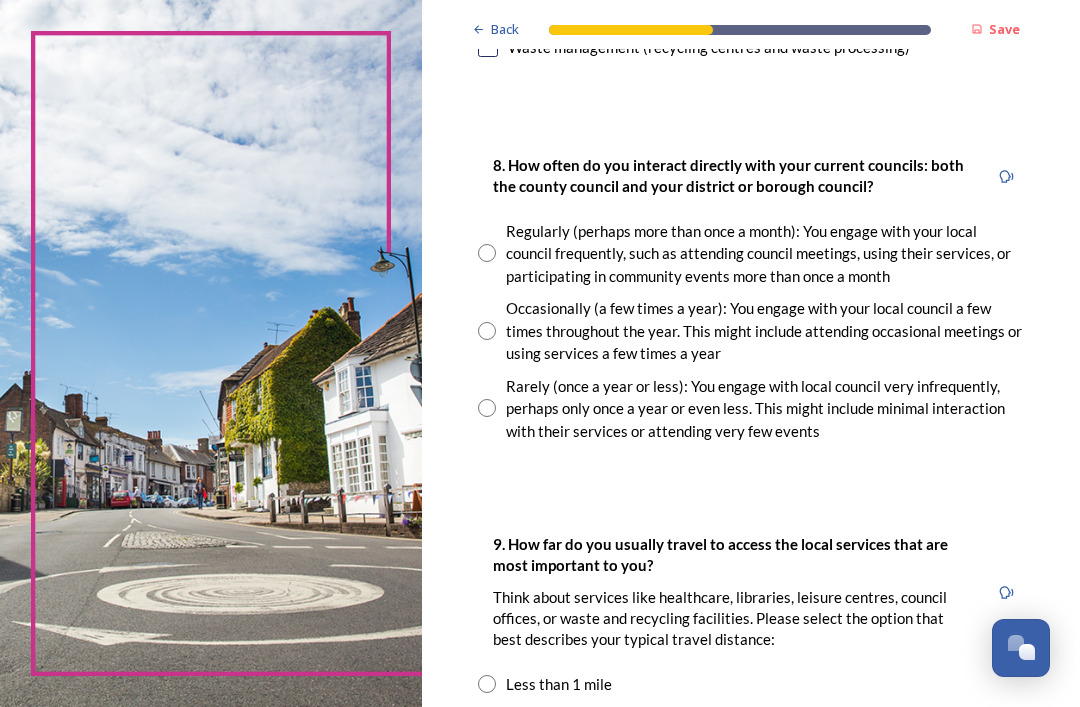 click at bounding box center [487, 253] 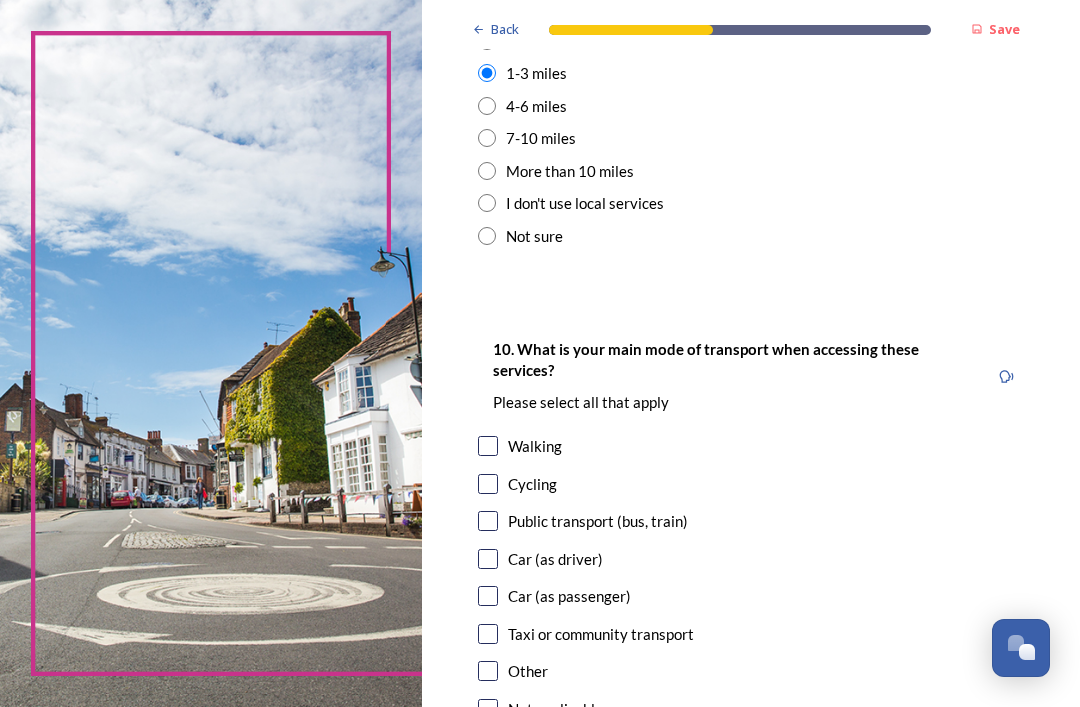 scroll, scrollTop: 1839, scrollLeft: 0, axis: vertical 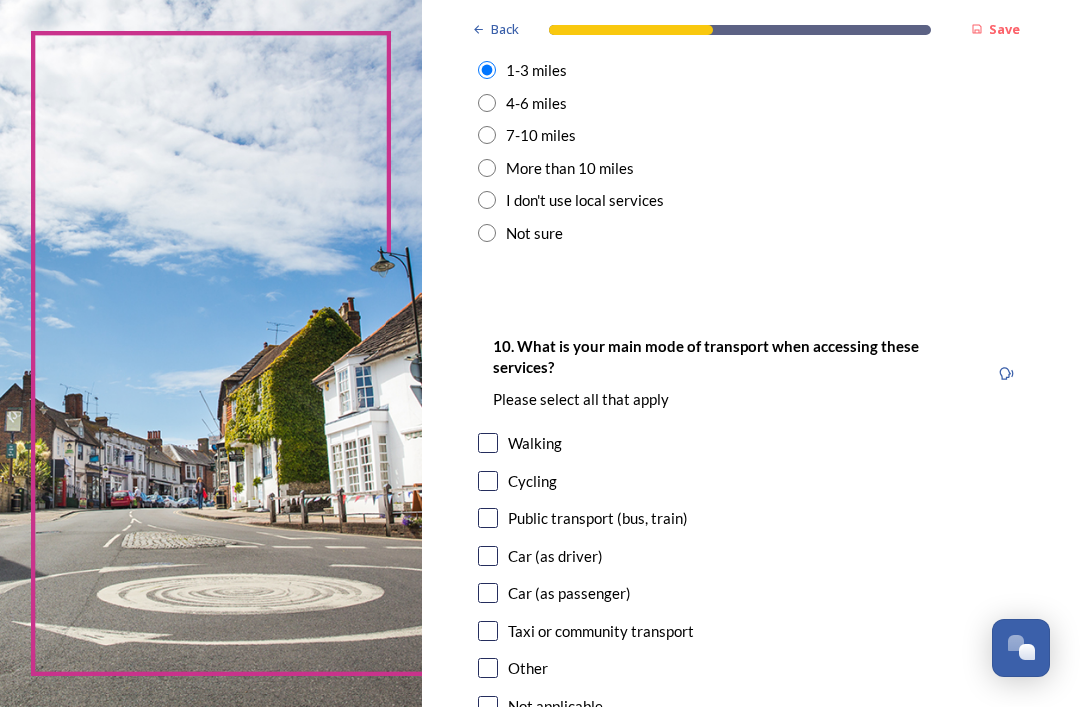 click at bounding box center [488, 443] 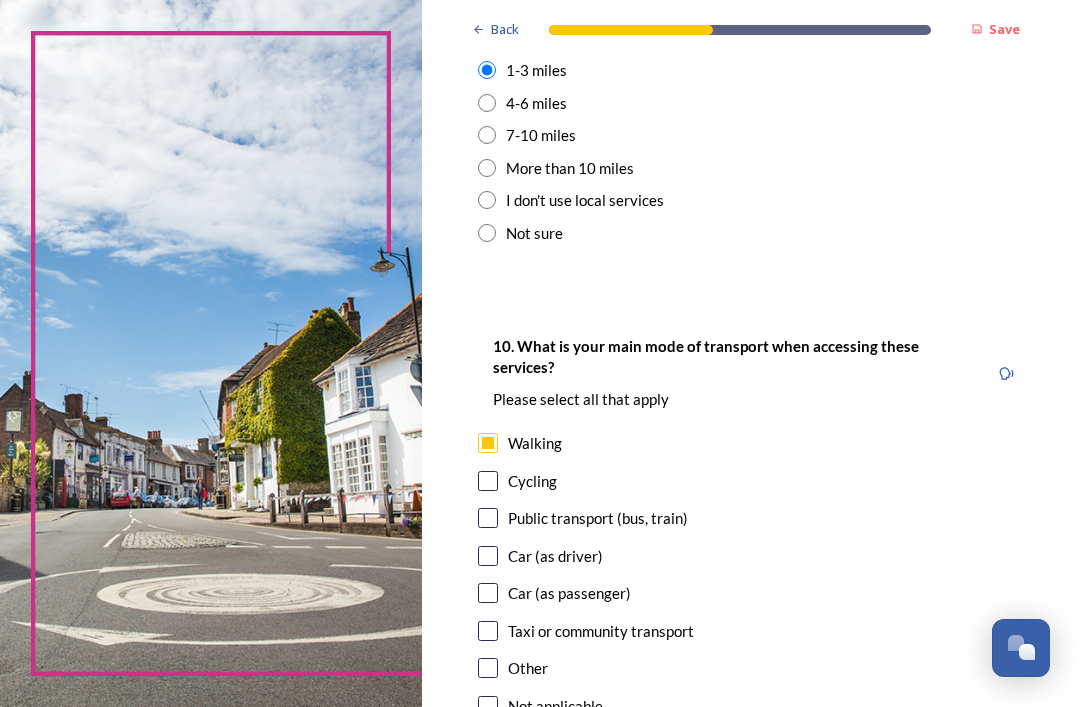 click at bounding box center [488, 593] 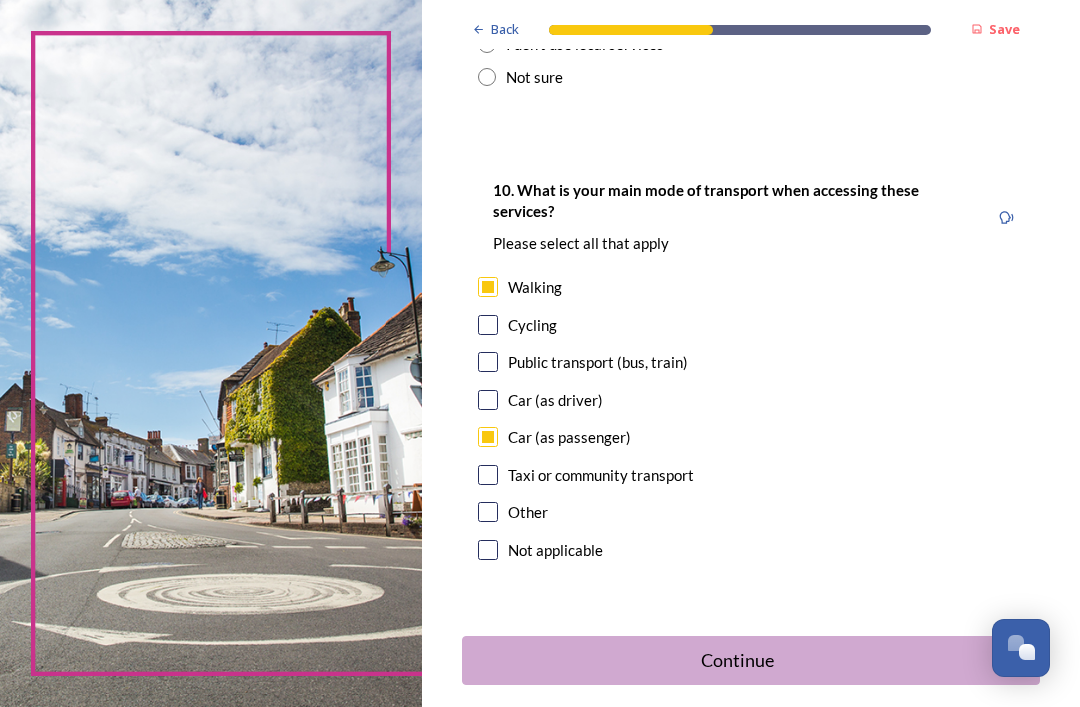scroll, scrollTop: 1993, scrollLeft: 0, axis: vertical 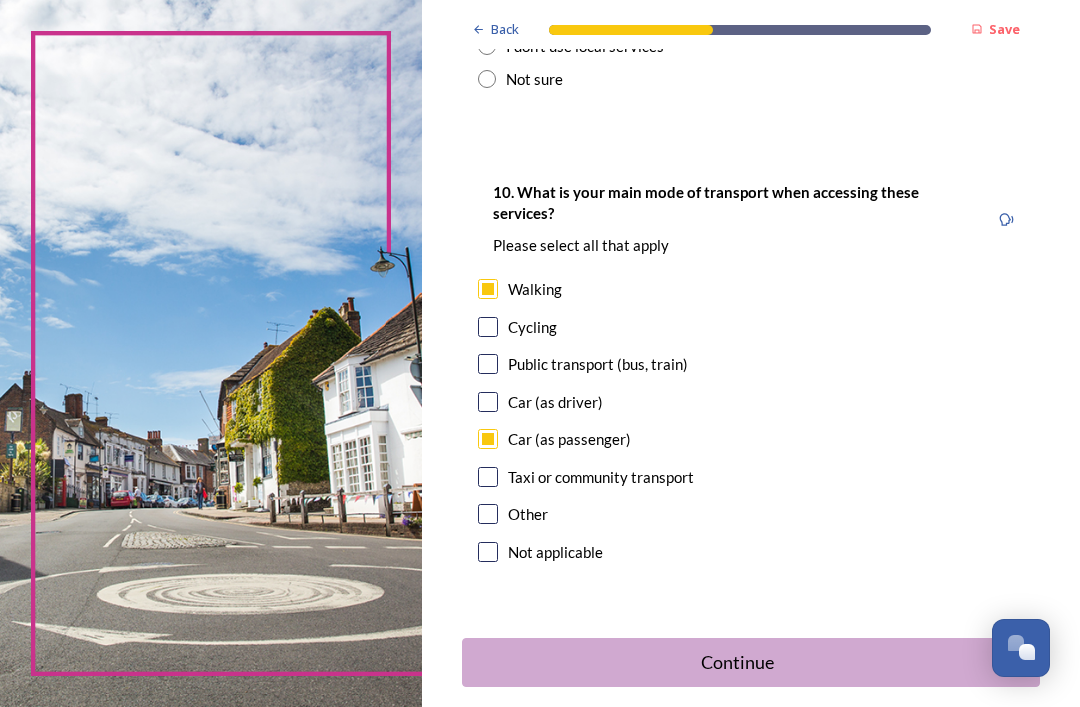 click at bounding box center [488, 402] 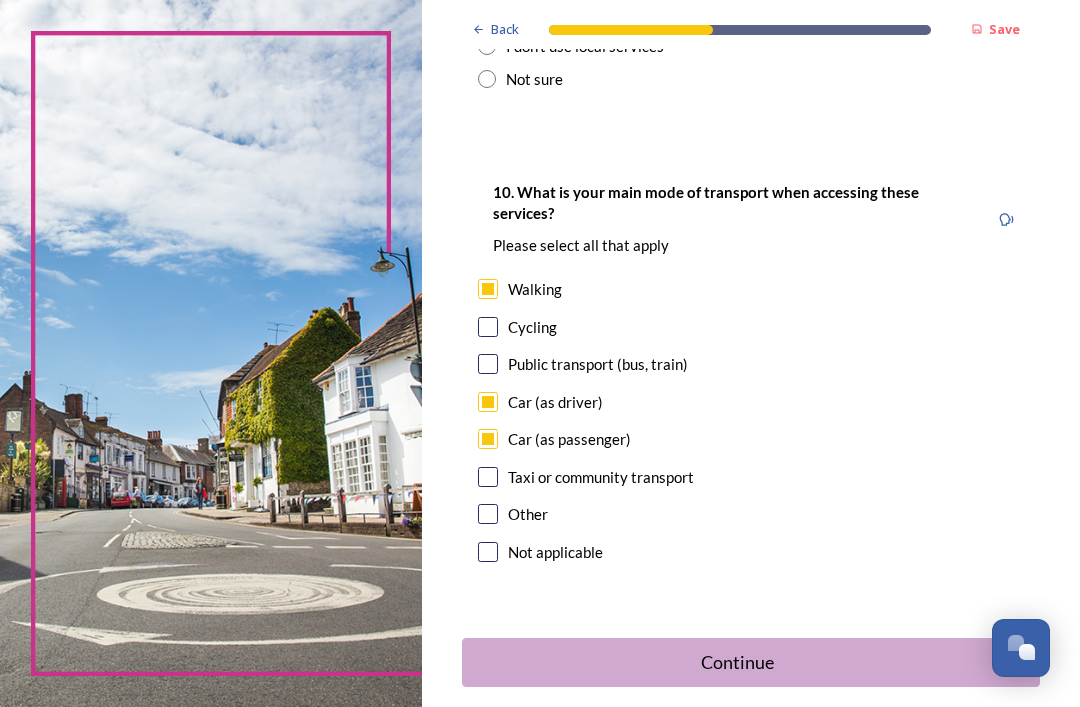 click on "Continue" at bounding box center (737, 662) 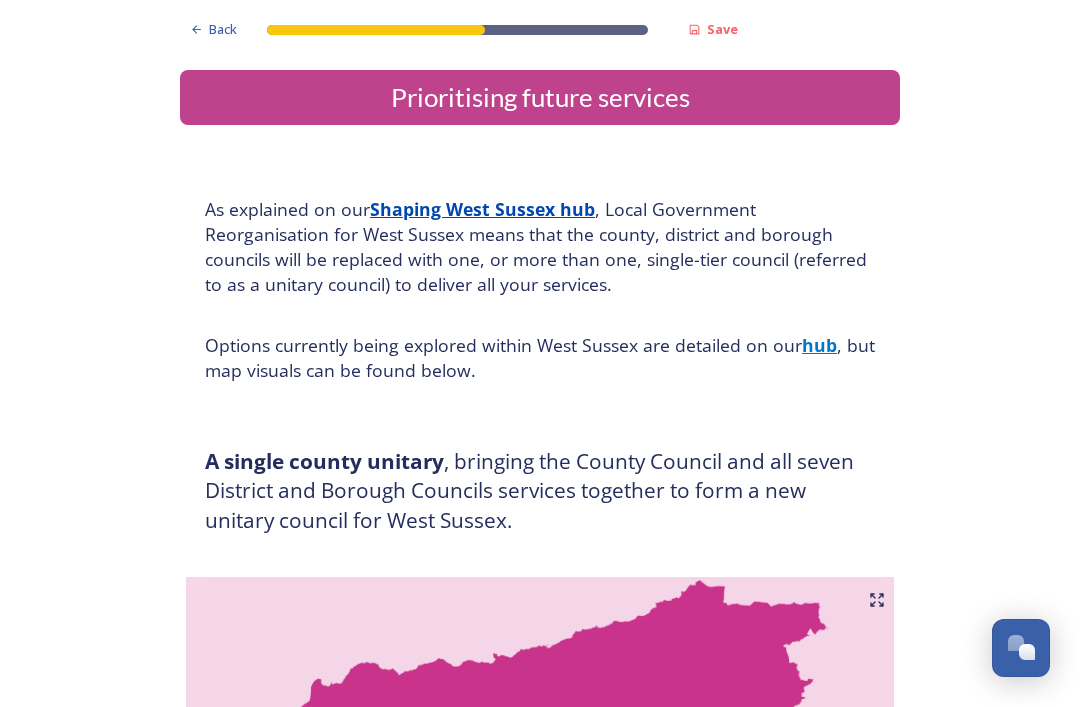 scroll, scrollTop: 0, scrollLeft: 0, axis: both 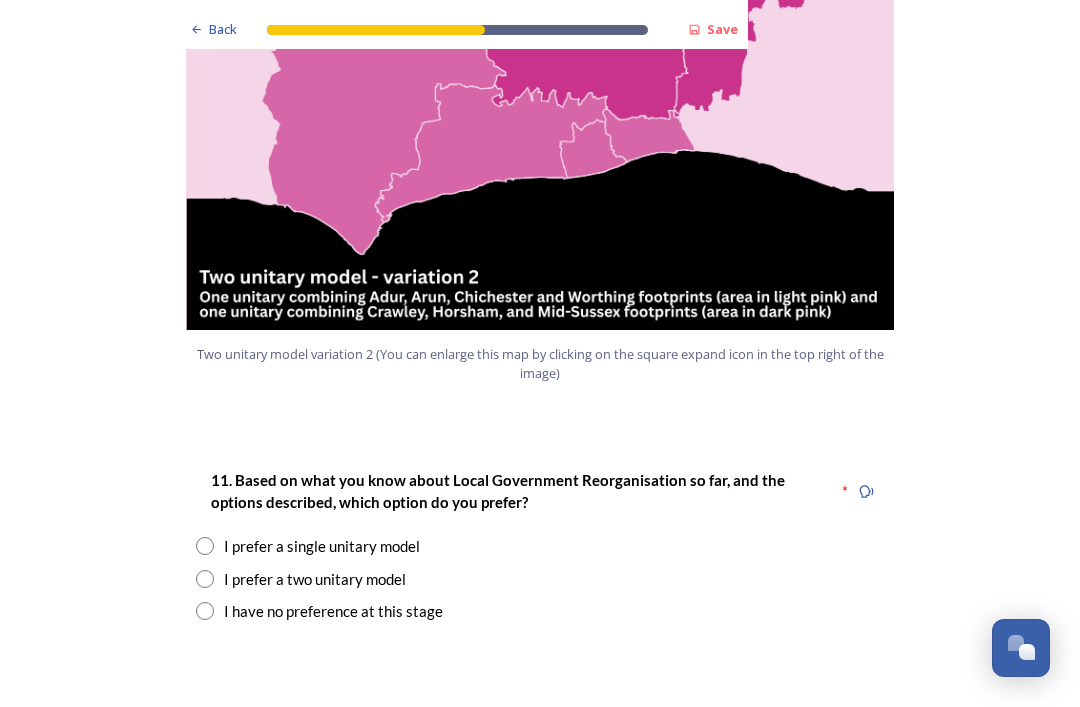 click at bounding box center (205, 579) 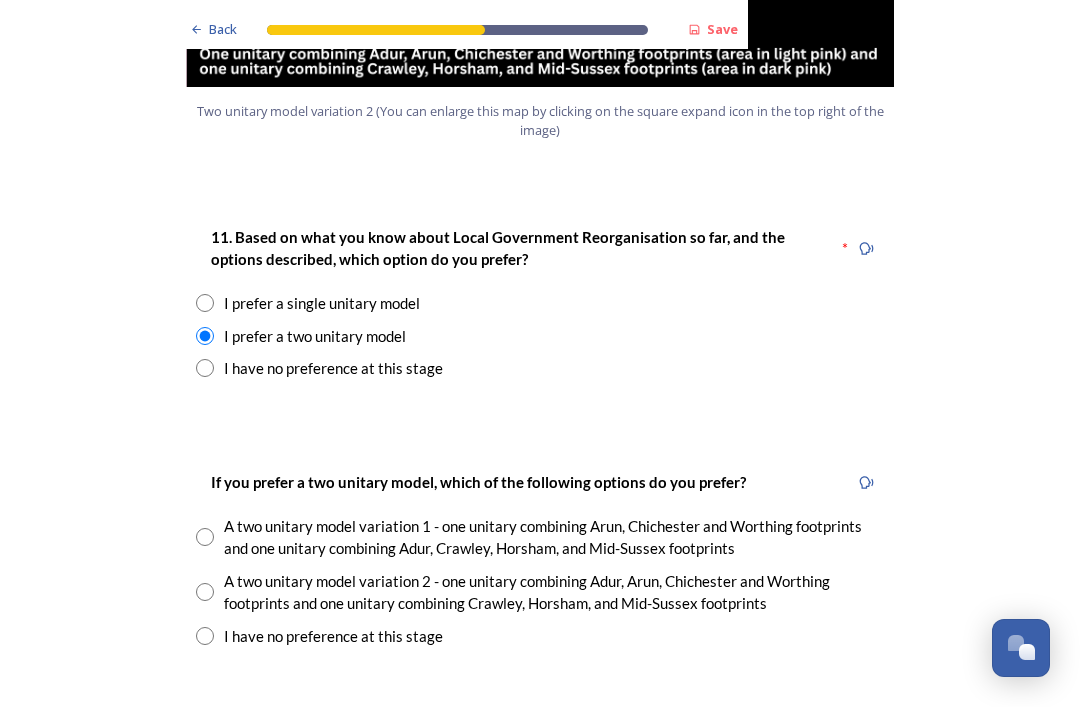 scroll, scrollTop: 2513, scrollLeft: 0, axis: vertical 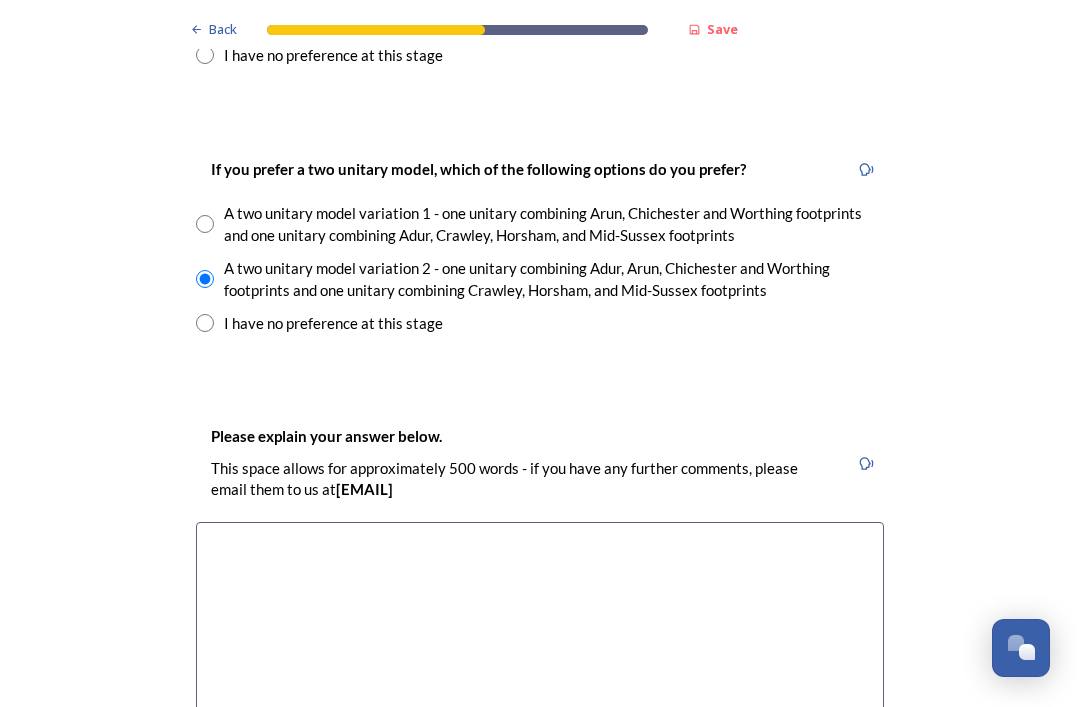 click at bounding box center (540, 634) 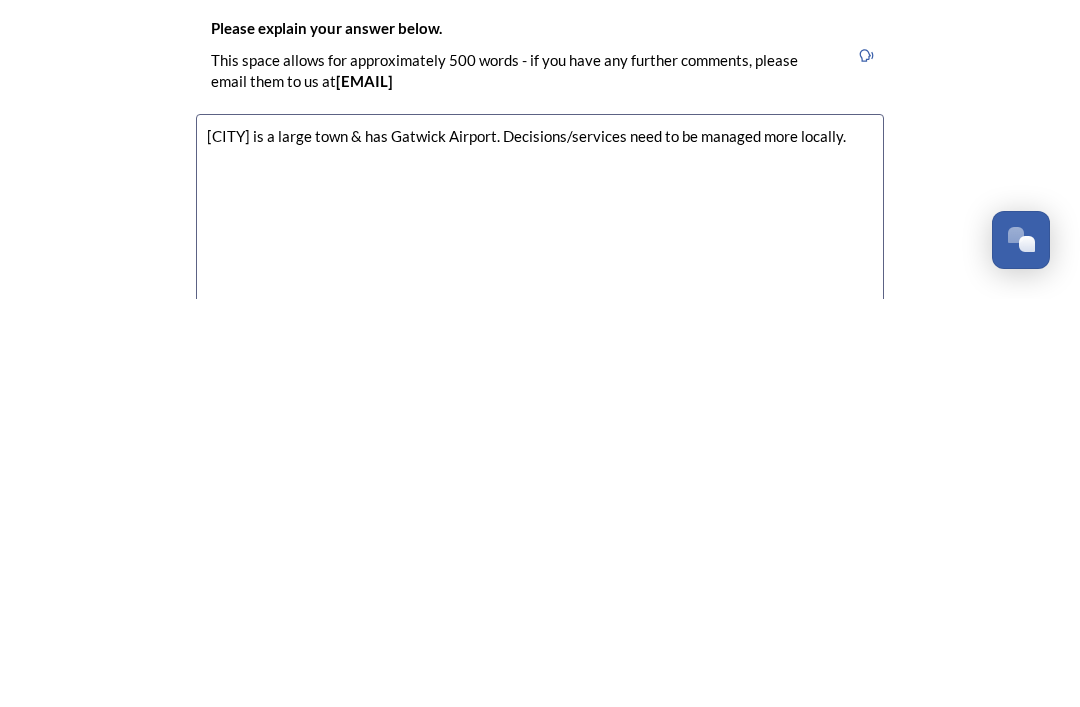 click on "[CITY] is a large town & has Gatwick Airport. Decisions/services need to be managed more locally." at bounding box center [540, 634] 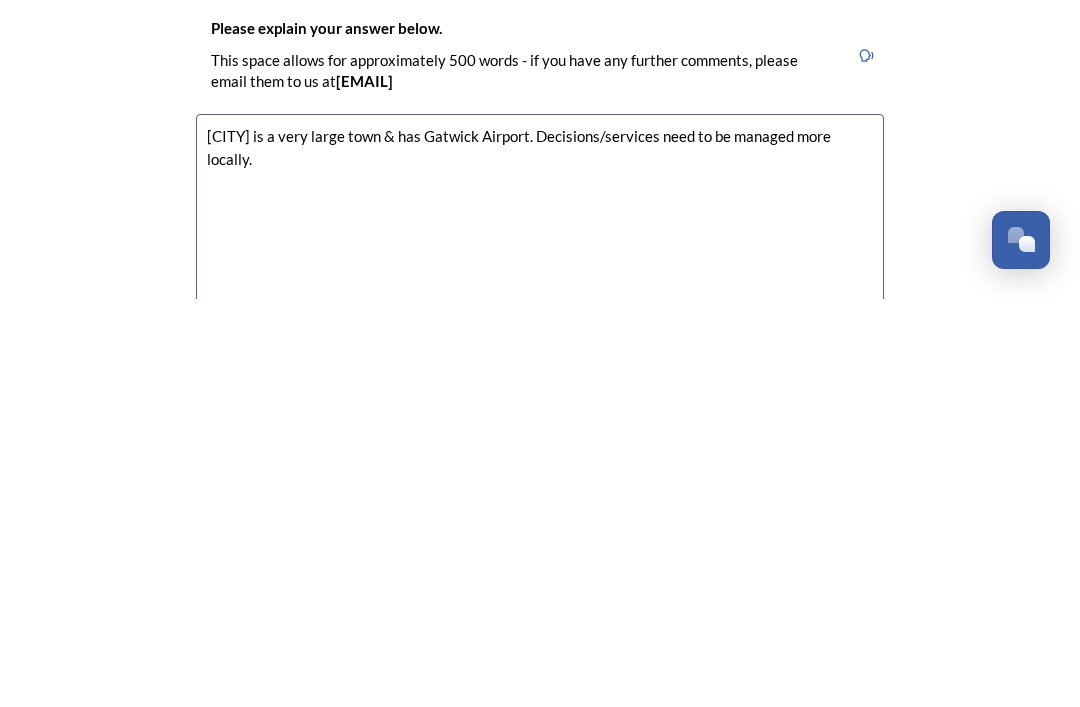 click on "[CITY] is a very large town & has Gatwick Airport. Decisions/services need to be managed more locally." at bounding box center [540, 634] 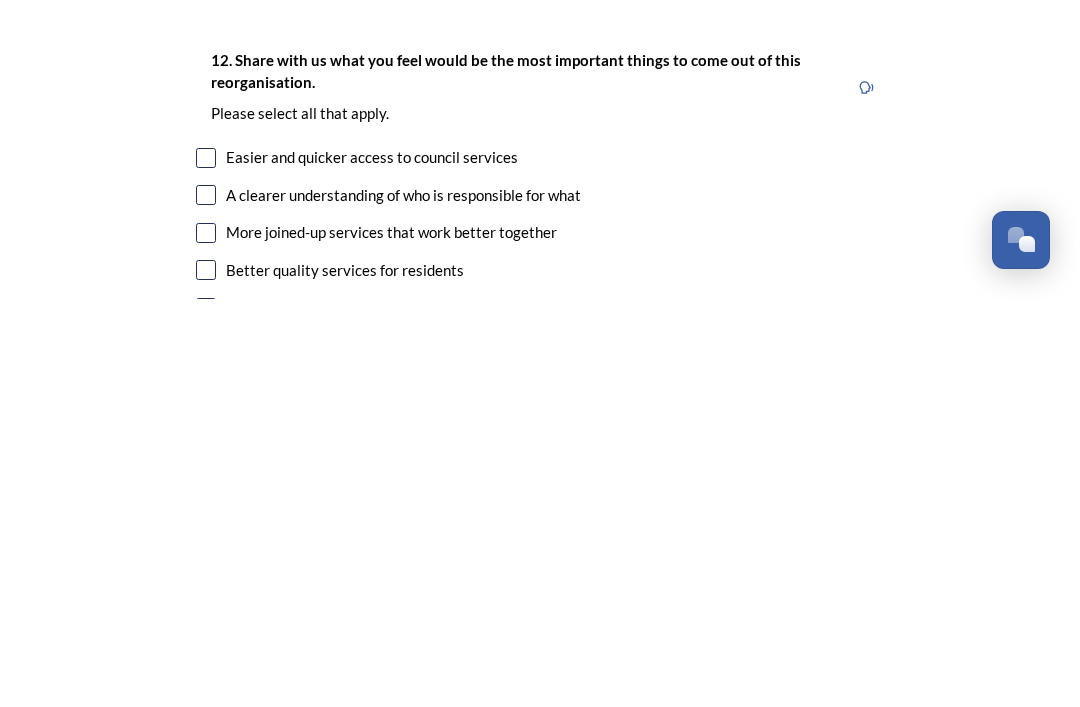 scroll, scrollTop: 3225, scrollLeft: 0, axis: vertical 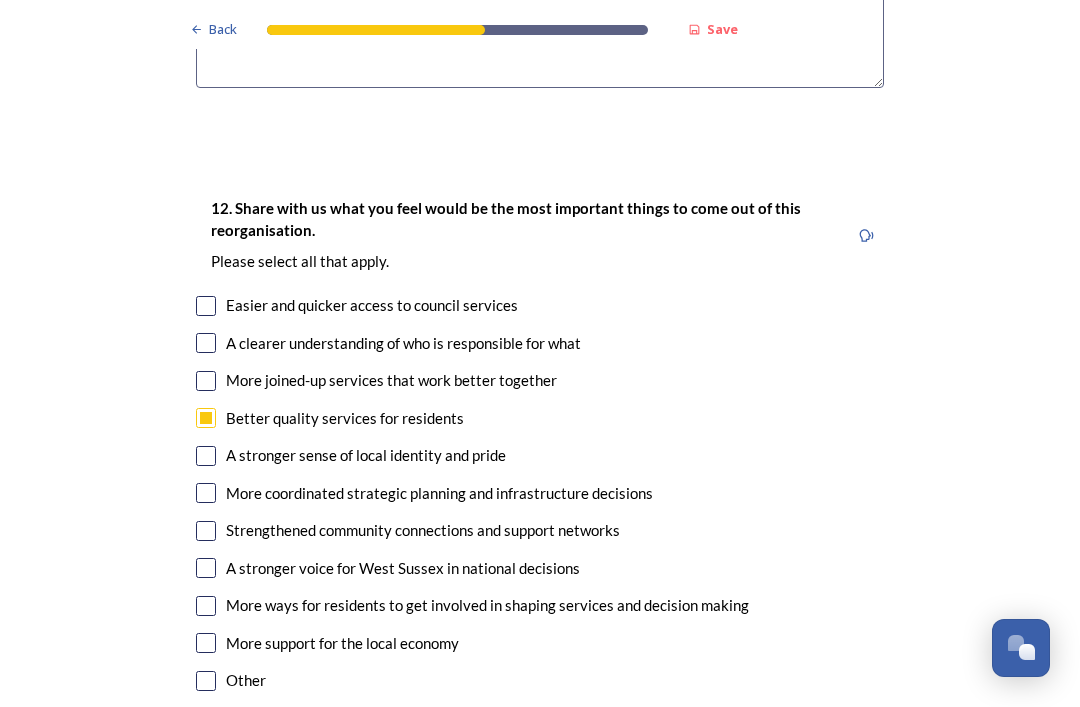 click at bounding box center [206, 381] 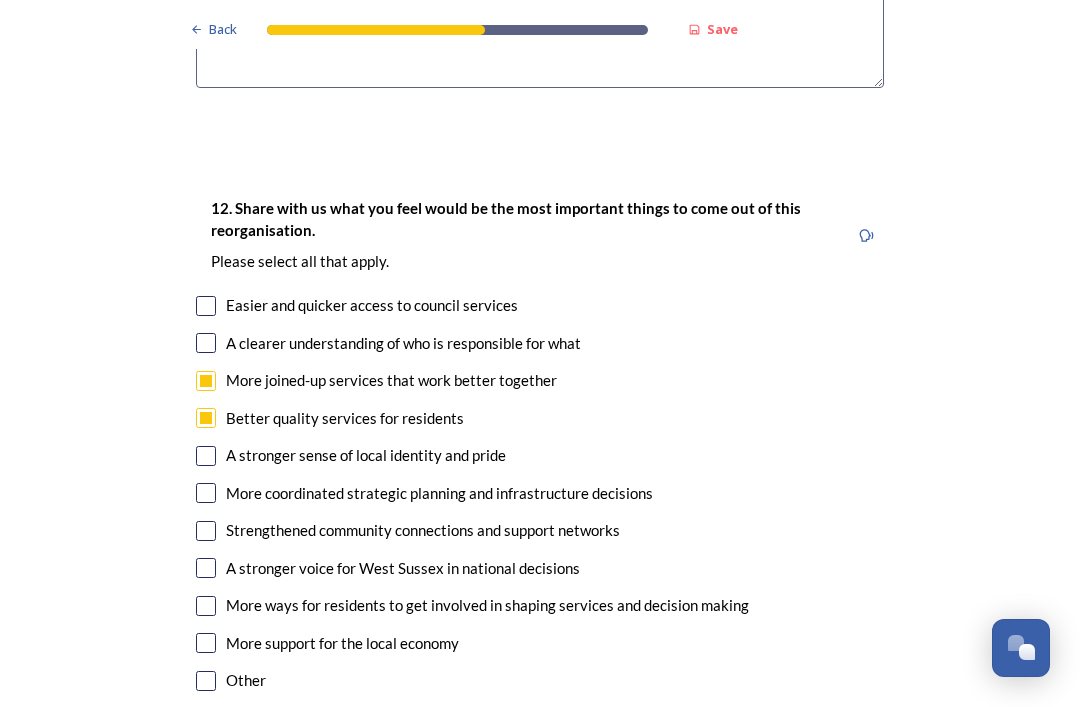 click at bounding box center (206, 643) 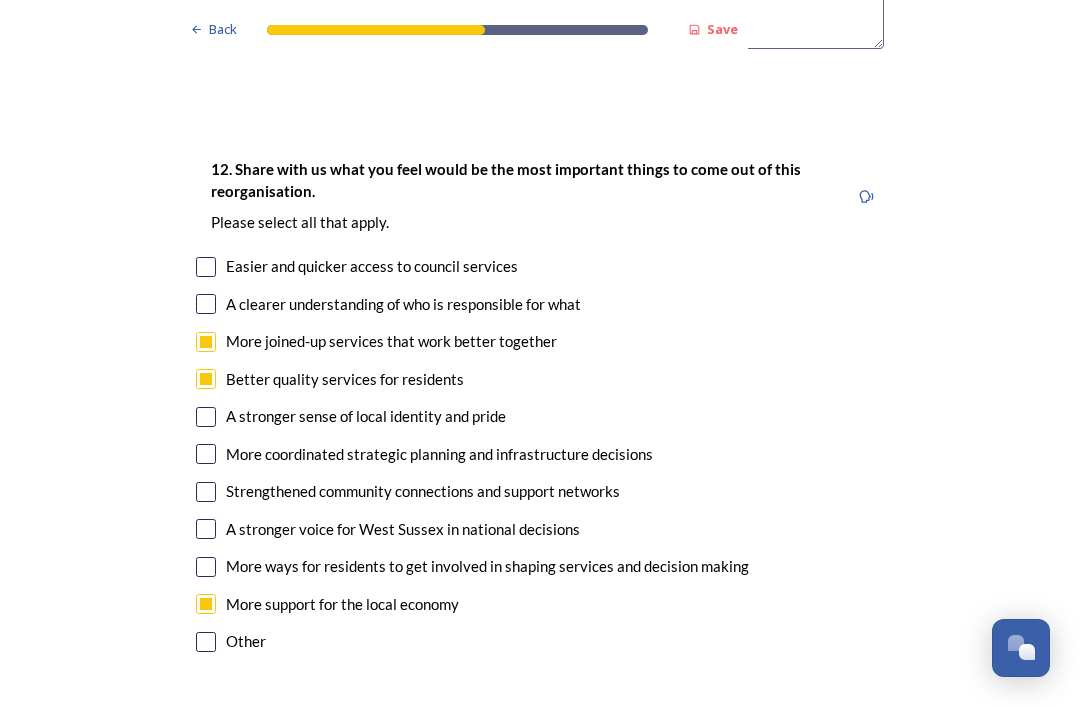 scroll, scrollTop: 3524, scrollLeft: 0, axis: vertical 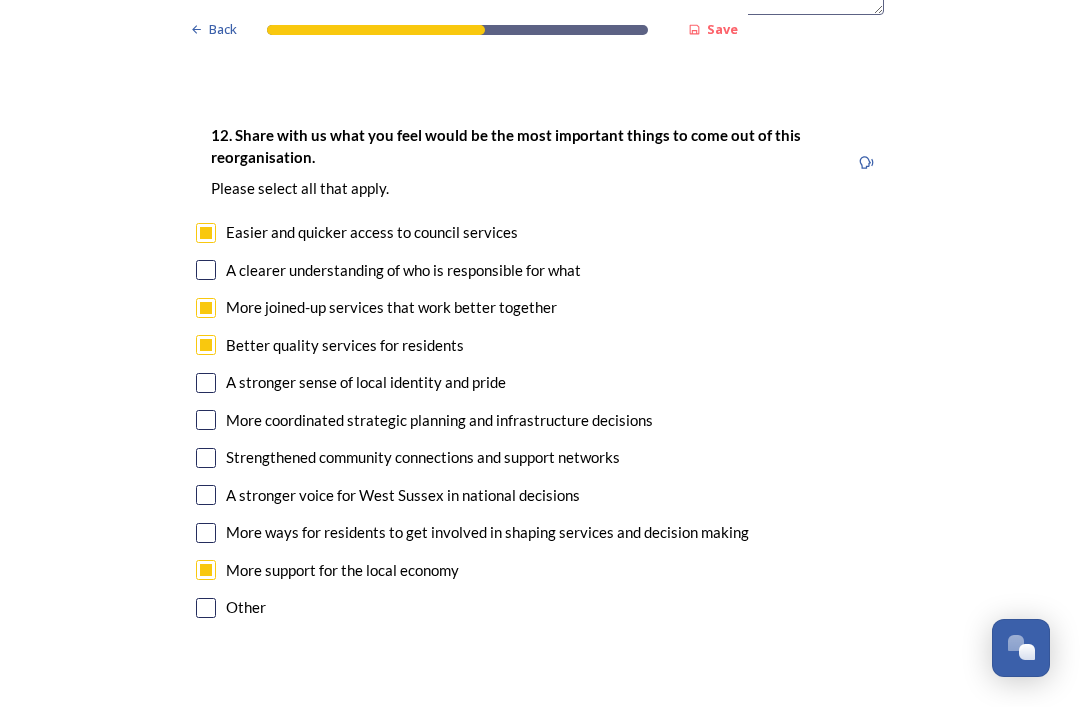 click at bounding box center (206, 383) 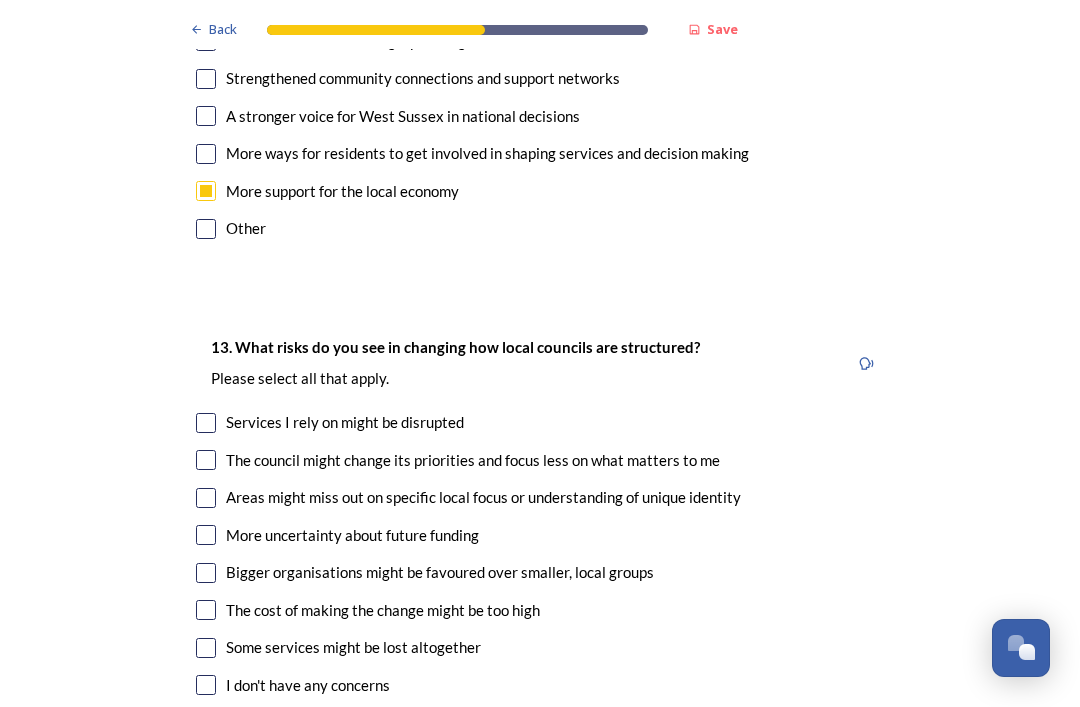 scroll, scrollTop: 3937, scrollLeft: 0, axis: vertical 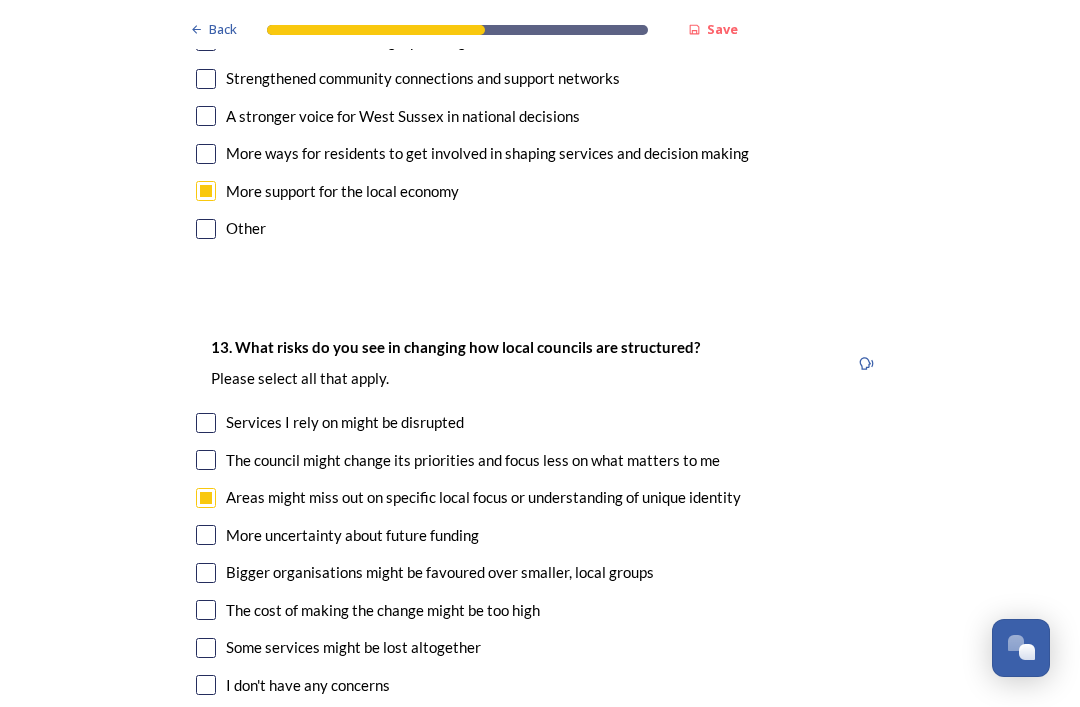 click at bounding box center (206, 573) 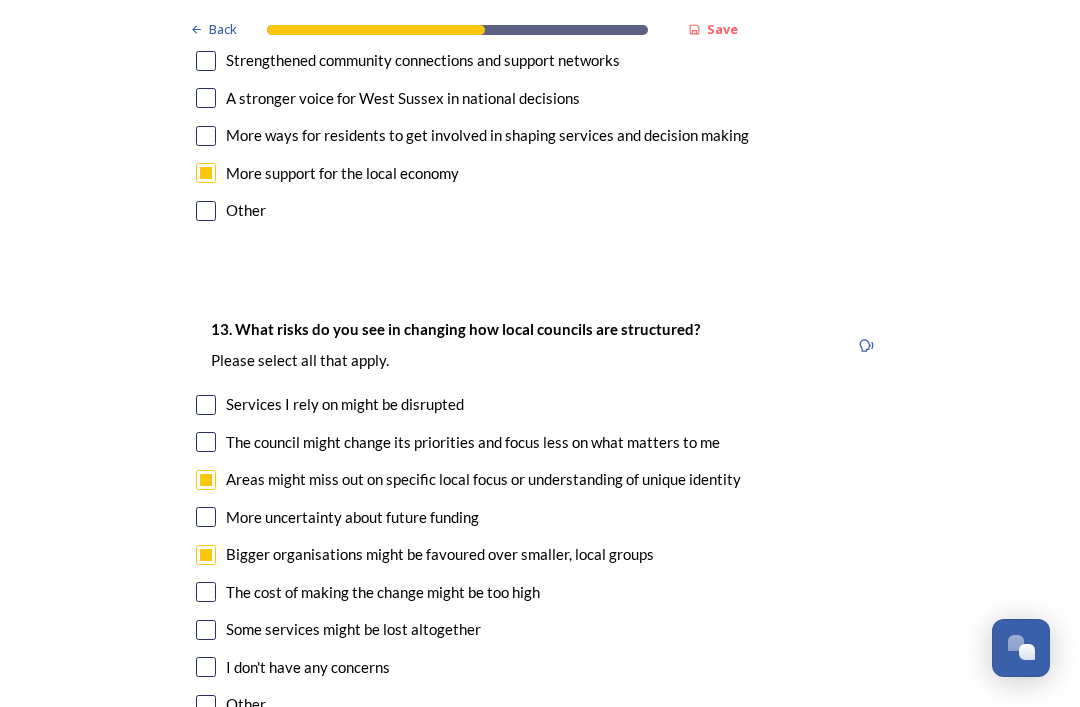 scroll, scrollTop: 3955, scrollLeft: 0, axis: vertical 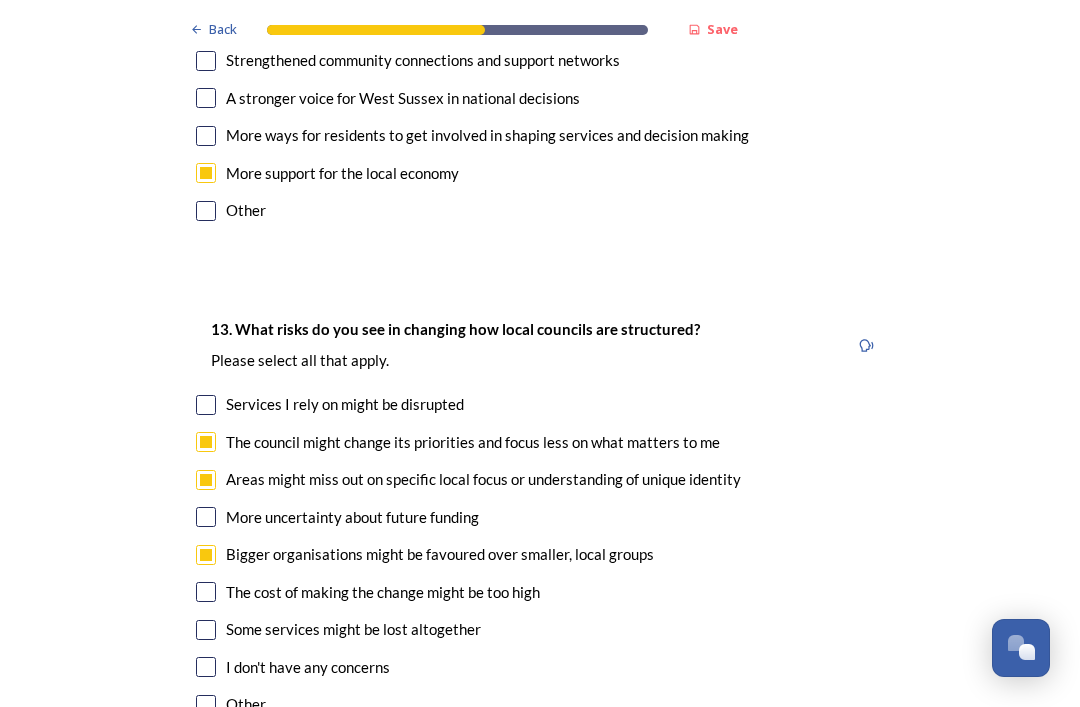 click at bounding box center (206, 517) 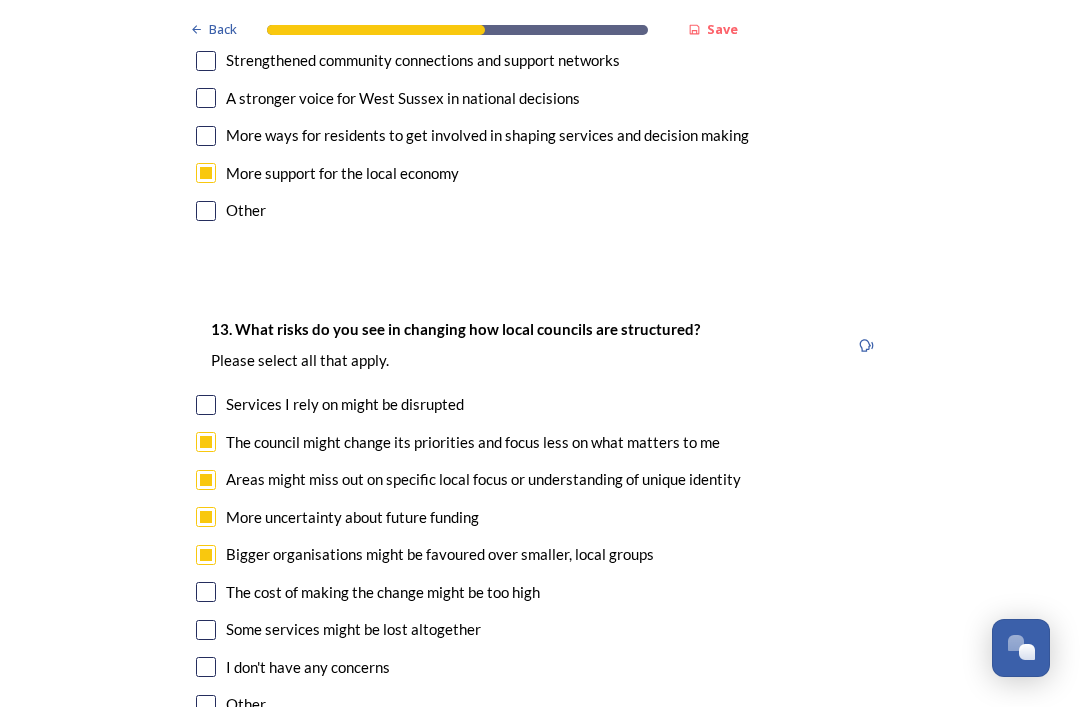 click at bounding box center [206, 405] 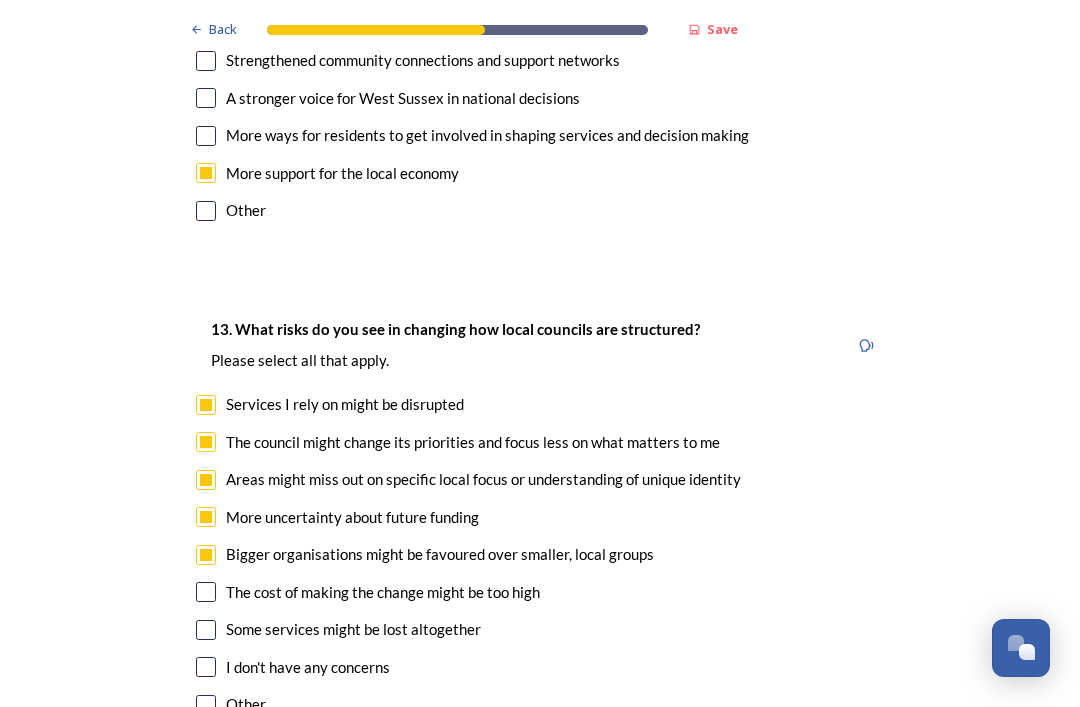 click at bounding box center [206, 592] 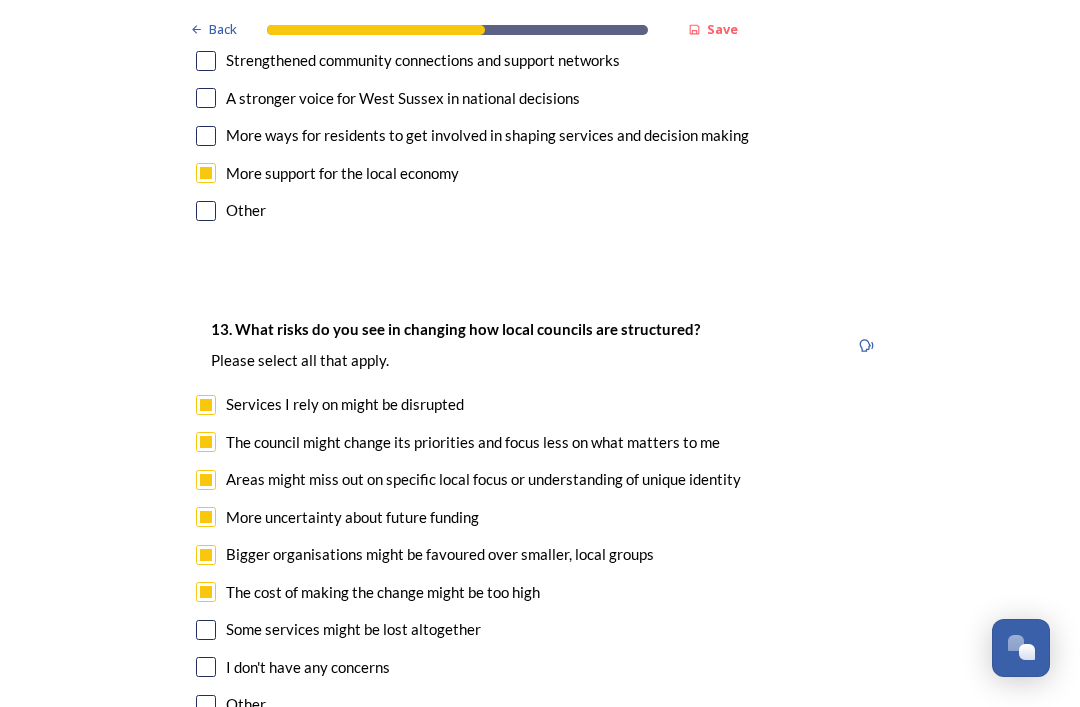 click at bounding box center (206, 630) 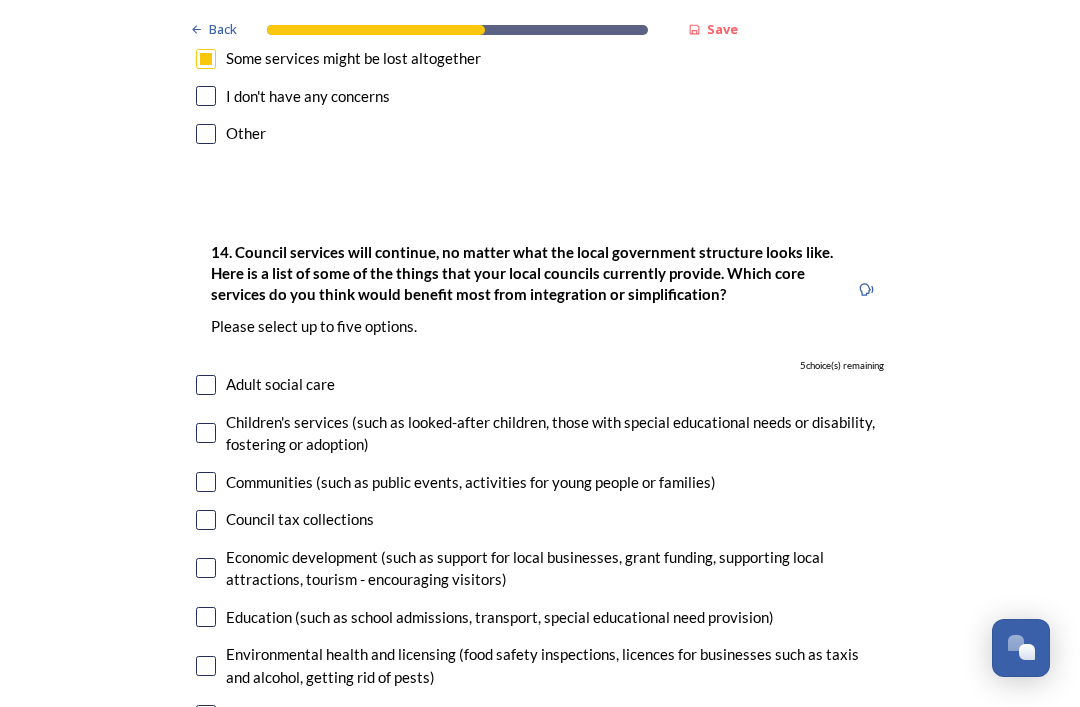 scroll, scrollTop: 4525, scrollLeft: 0, axis: vertical 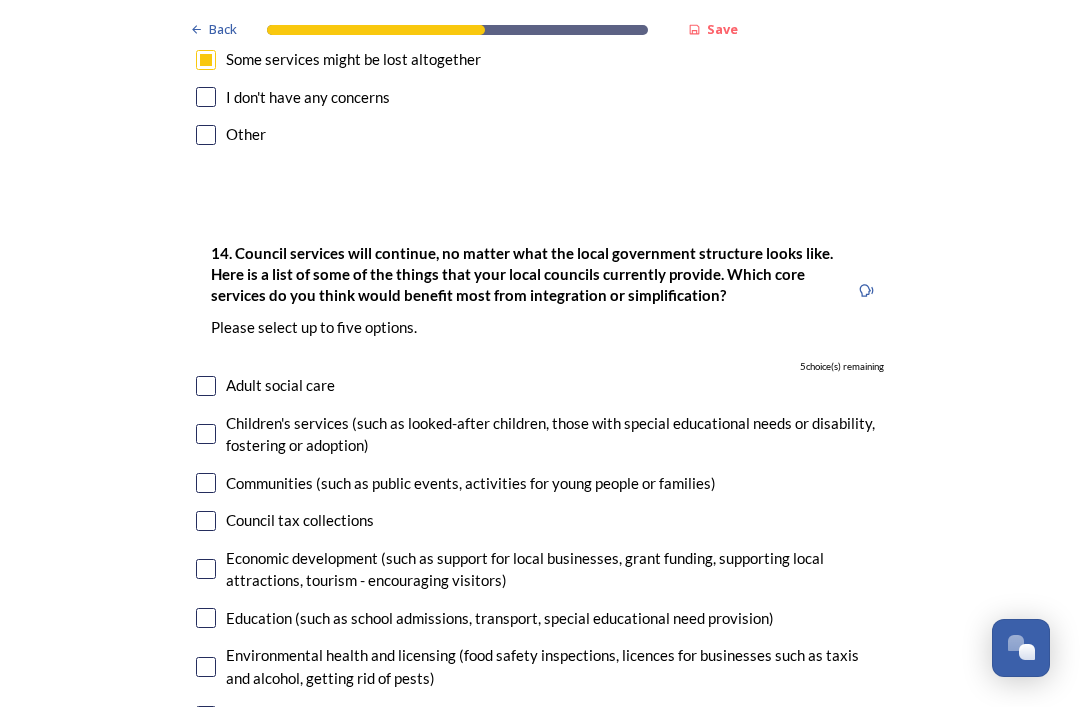 click at bounding box center (206, 521) 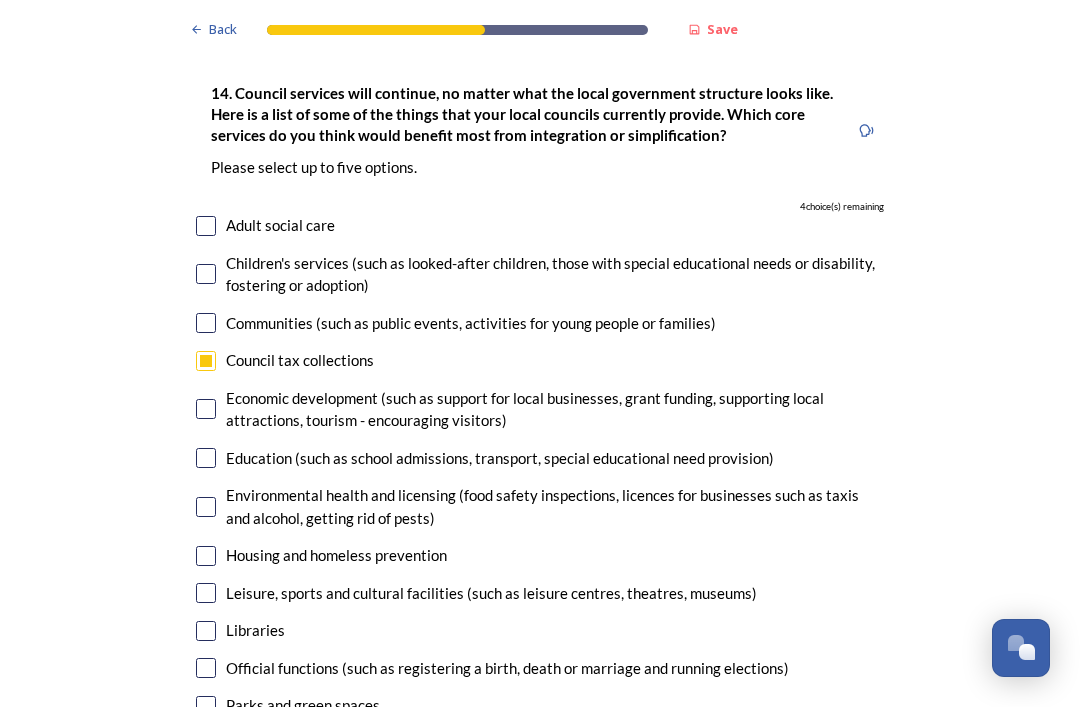 scroll, scrollTop: 4686, scrollLeft: 0, axis: vertical 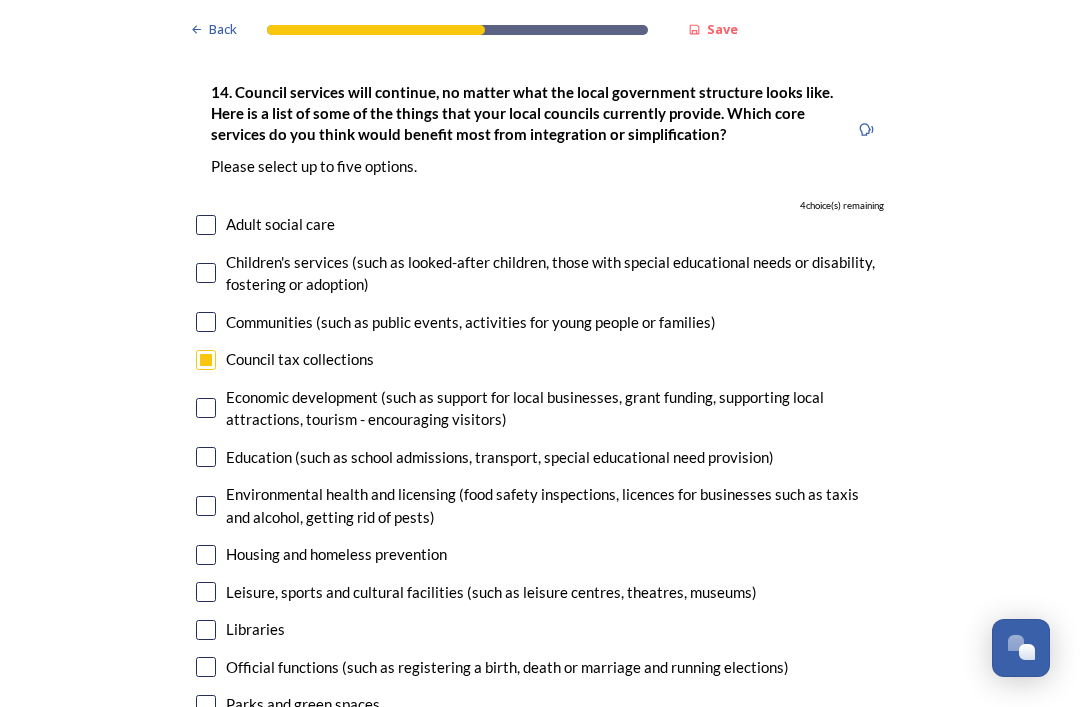 click at bounding box center [206, 457] 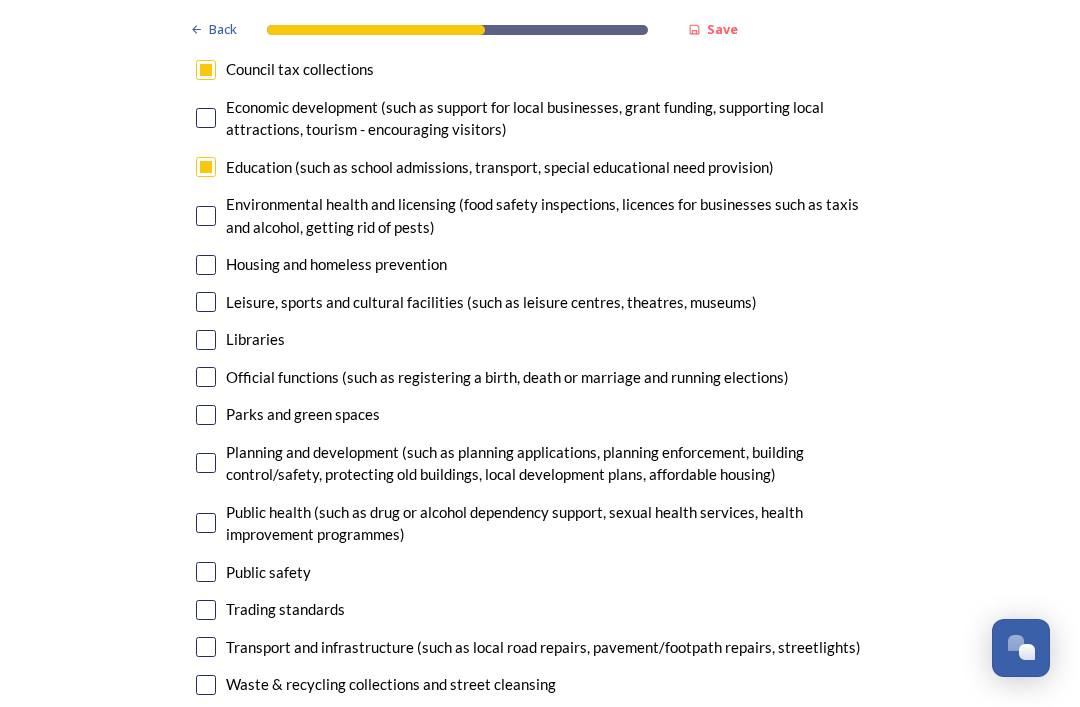 scroll, scrollTop: 4977, scrollLeft: 0, axis: vertical 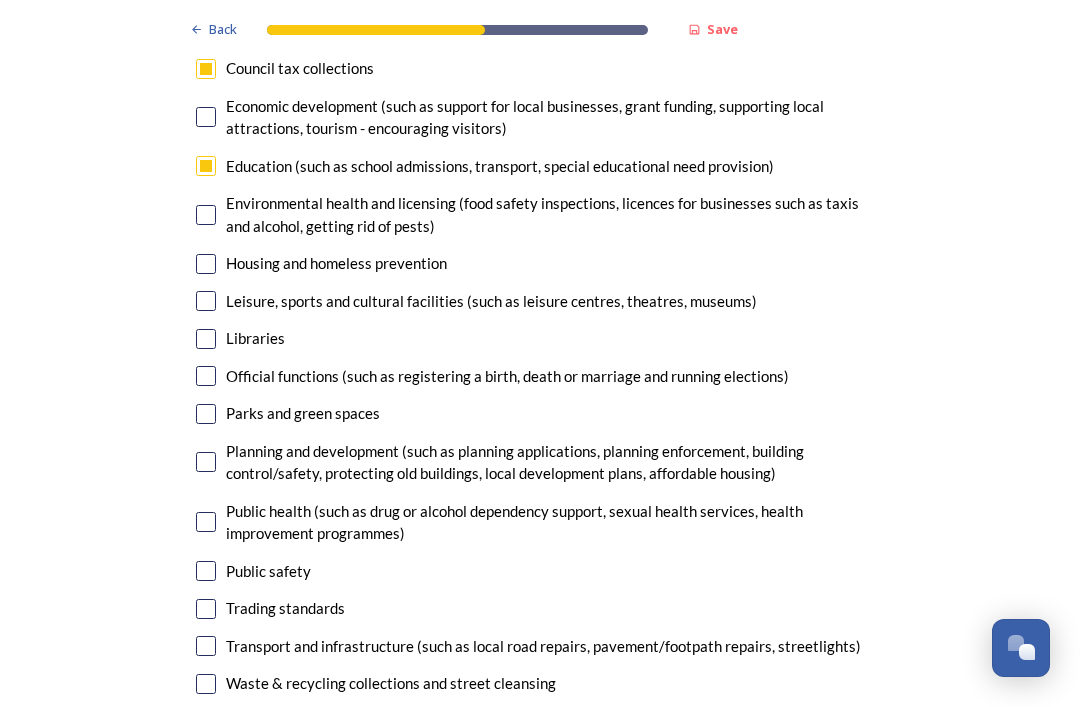 click on "14. Council services will continue, no matter what the local government structure looks like. Here is a list of some of the things that your local councils currently provide. ﻿Which core services do you think would benefit most from integration or simplification?  Please select up to five options. 3  choice(s) remaining Adult social care   Children's services (such as looked-after children, those with special educational needs or disability, fostering or adoption) Communities (such as public events, activities for young people or families)   Council tax collections Economic development (such as support for local businesses, grant funding, supporting local attractions, tourism - encouraging visitors)  Education (such as school admissions, transport, special educational need provision)  Environmental health and licensing (food safety inspections, licences for businesses such as taxis and alcohol, getting rid of pests) Housing and homeless prevention Libraries Parks and green spaces Public safety" at bounding box center (540, 263) 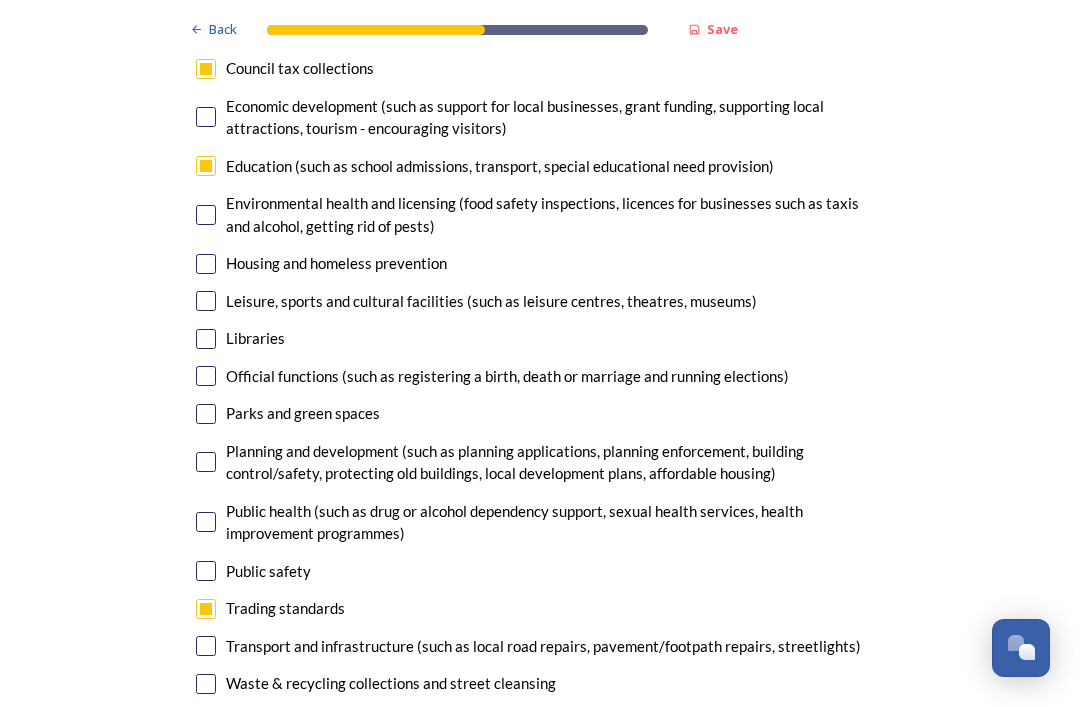 click at bounding box center (206, 571) 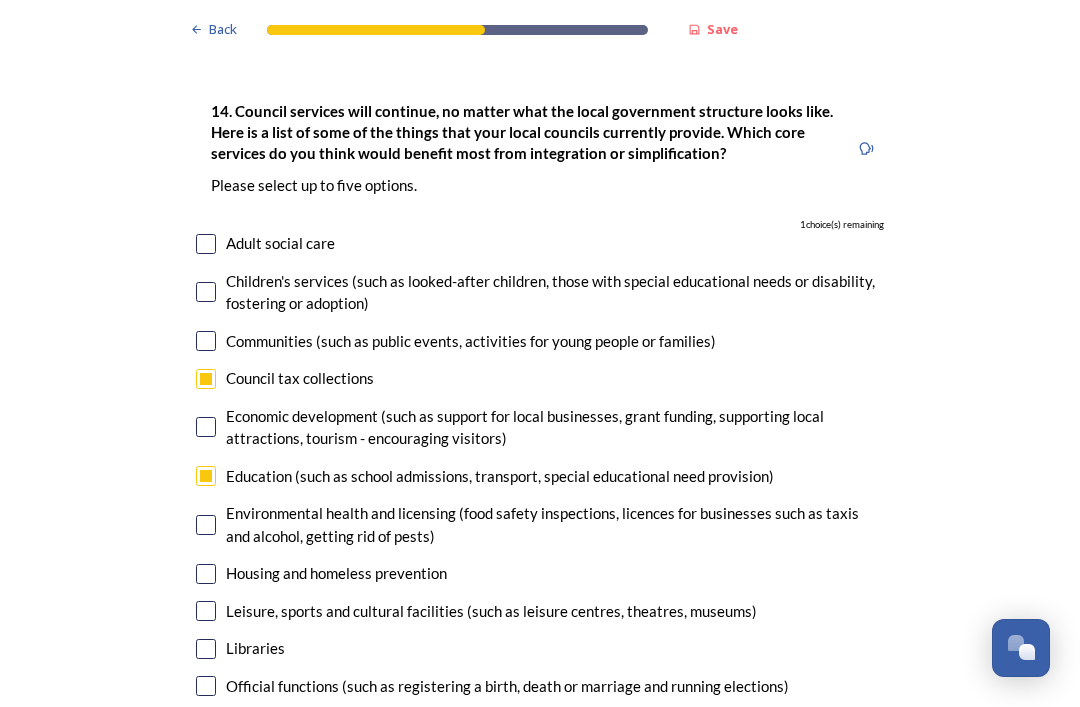 scroll, scrollTop: 4667, scrollLeft: 0, axis: vertical 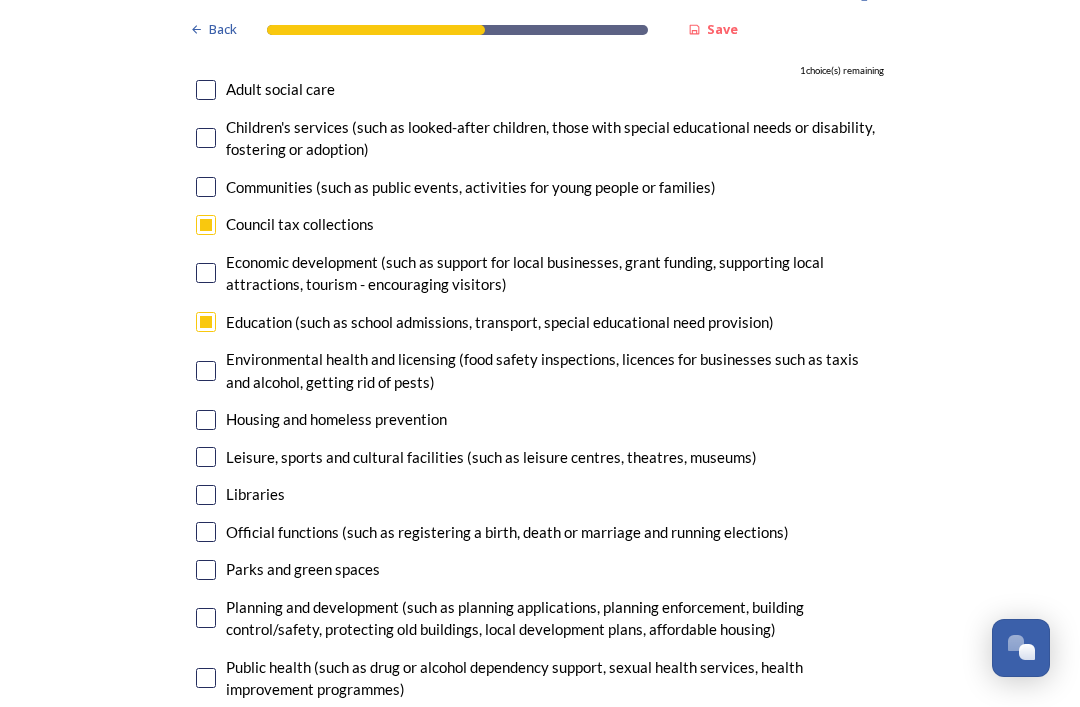 click at bounding box center (206, 371) 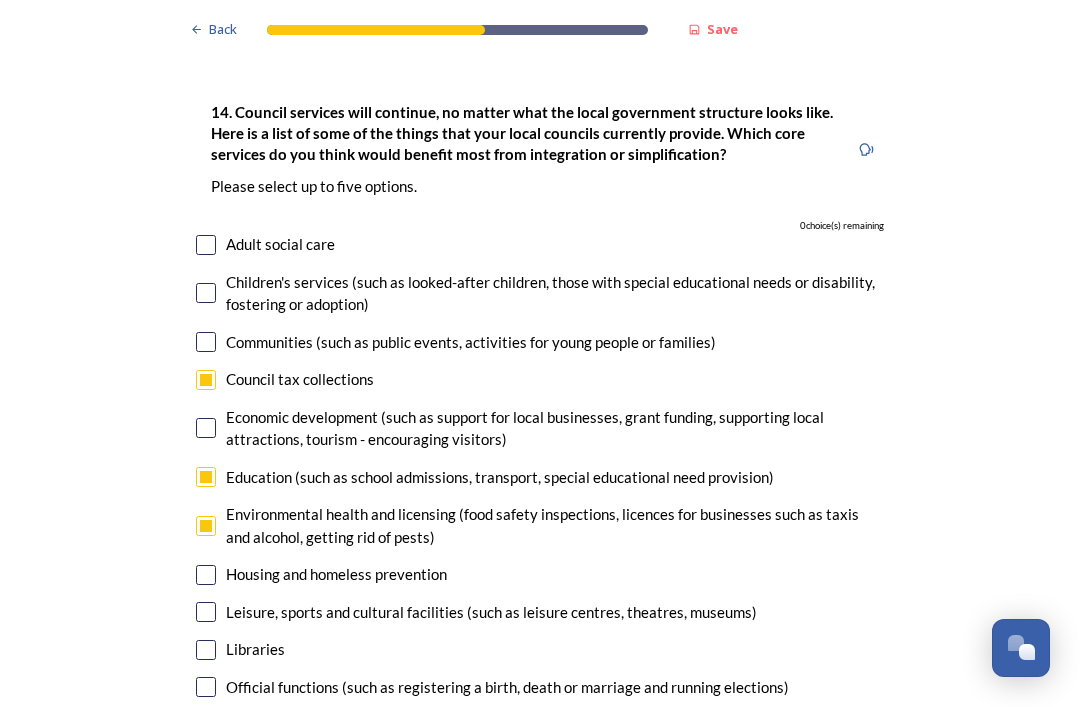scroll, scrollTop: 4666, scrollLeft: 0, axis: vertical 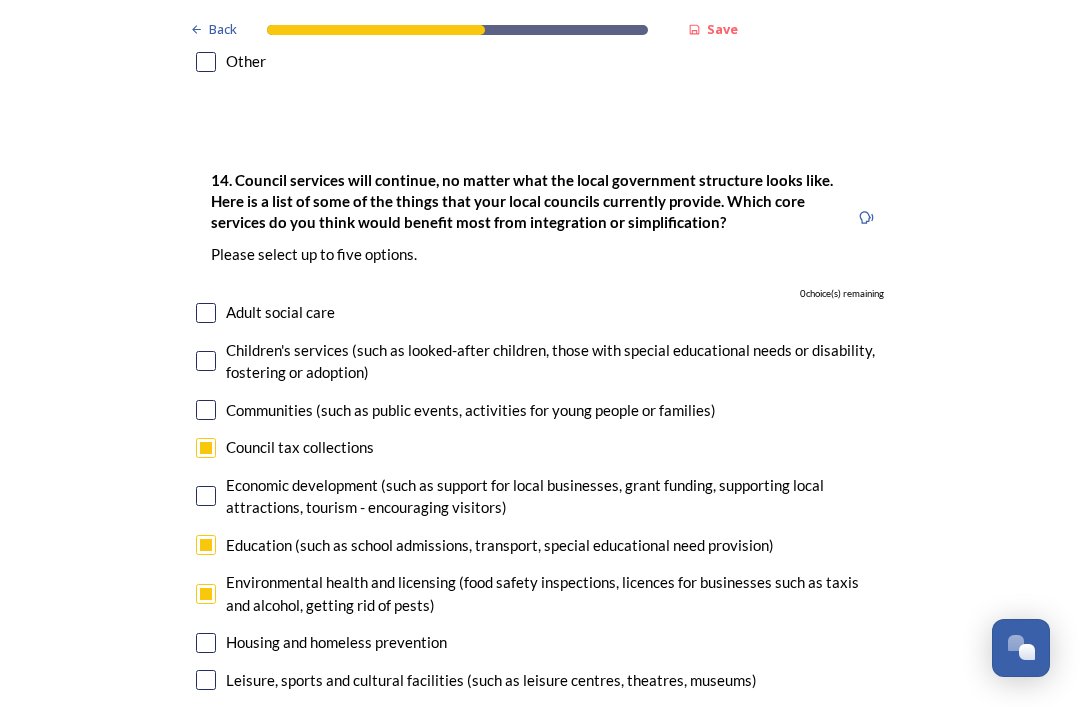 click at bounding box center (206, 313) 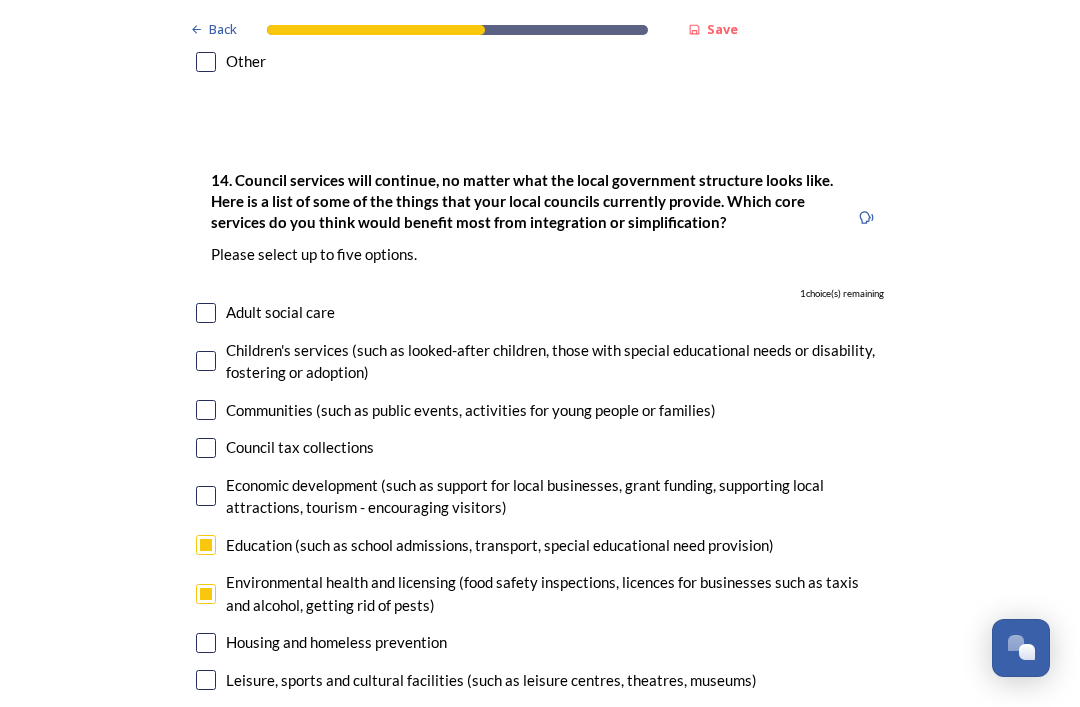 click at bounding box center [206, 313] 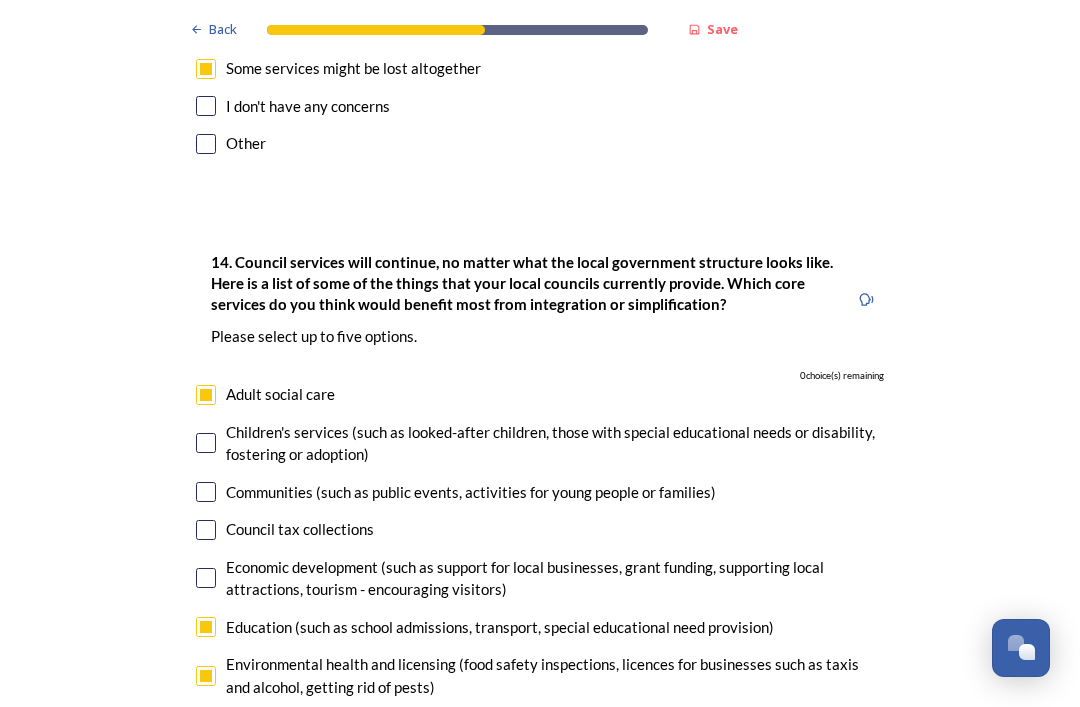 scroll, scrollTop: 4506, scrollLeft: 0, axis: vertical 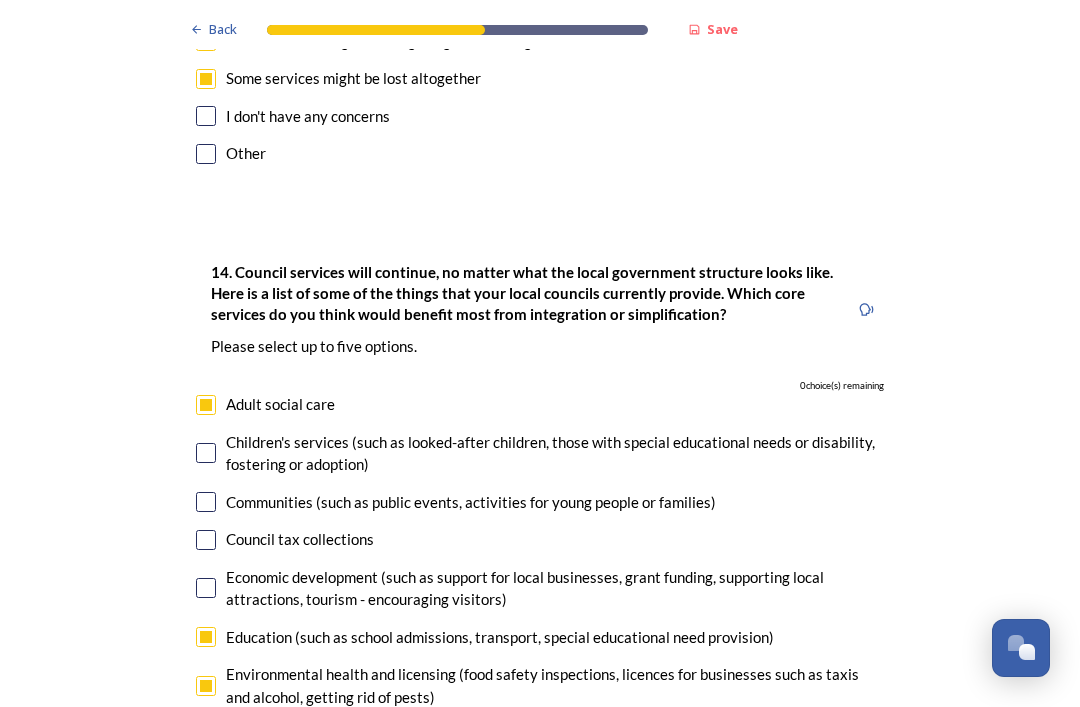 click on "Adult social care" at bounding box center [540, 404] 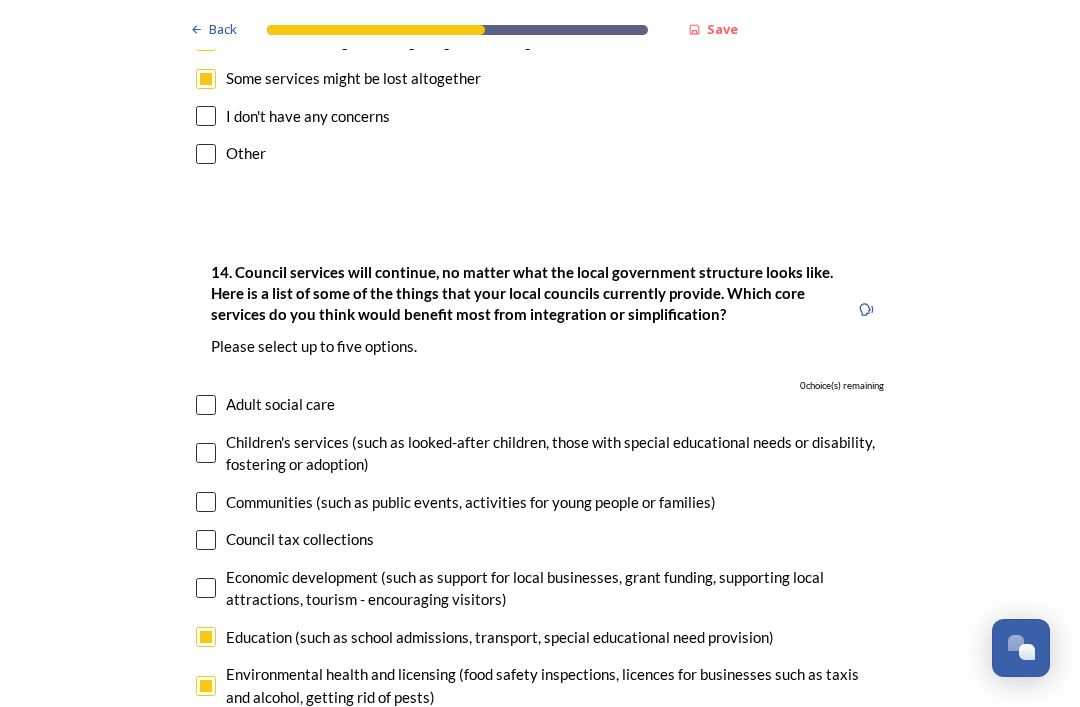 checkbox on "false" 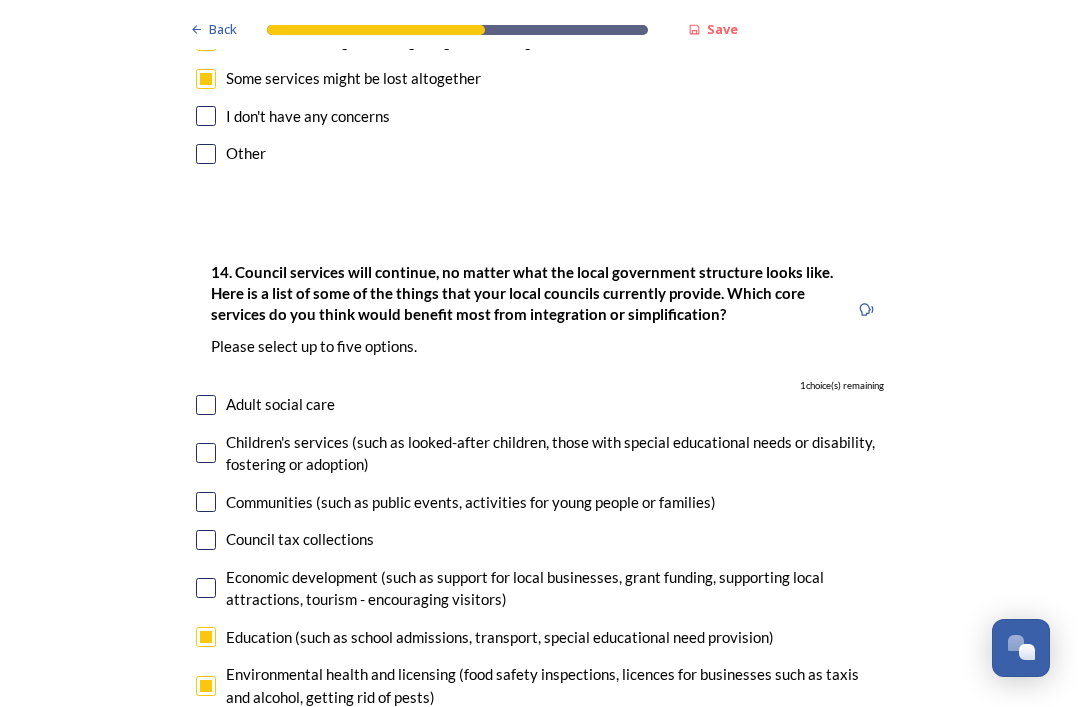 click at bounding box center (206, 540) 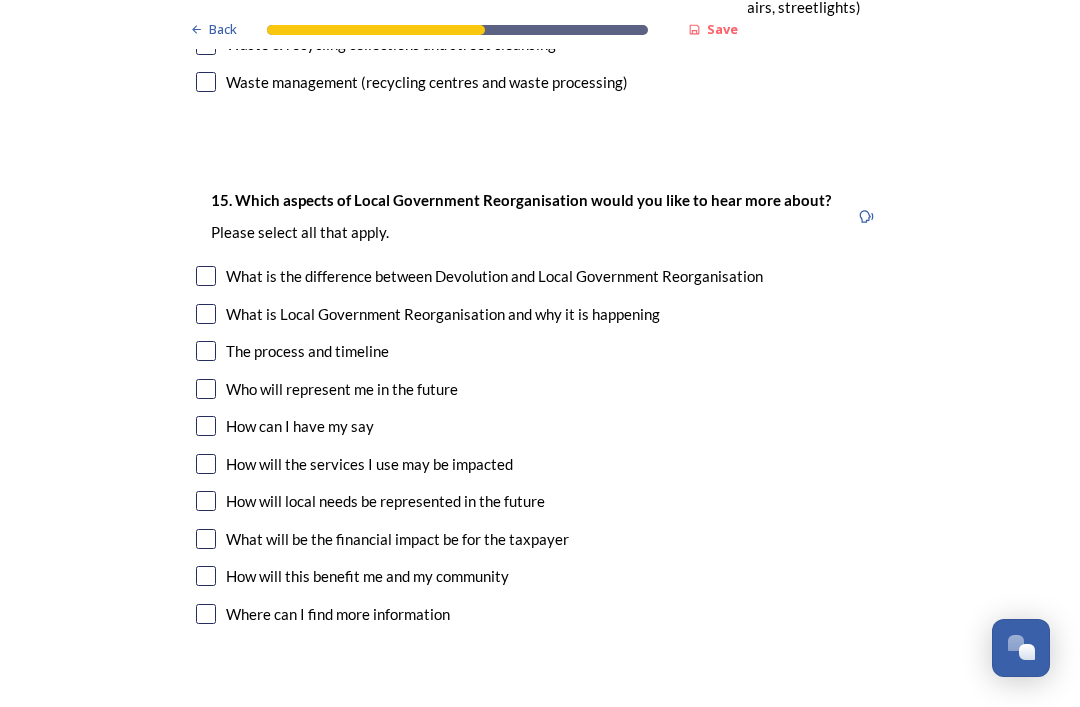 scroll, scrollTop: 5616, scrollLeft: 0, axis: vertical 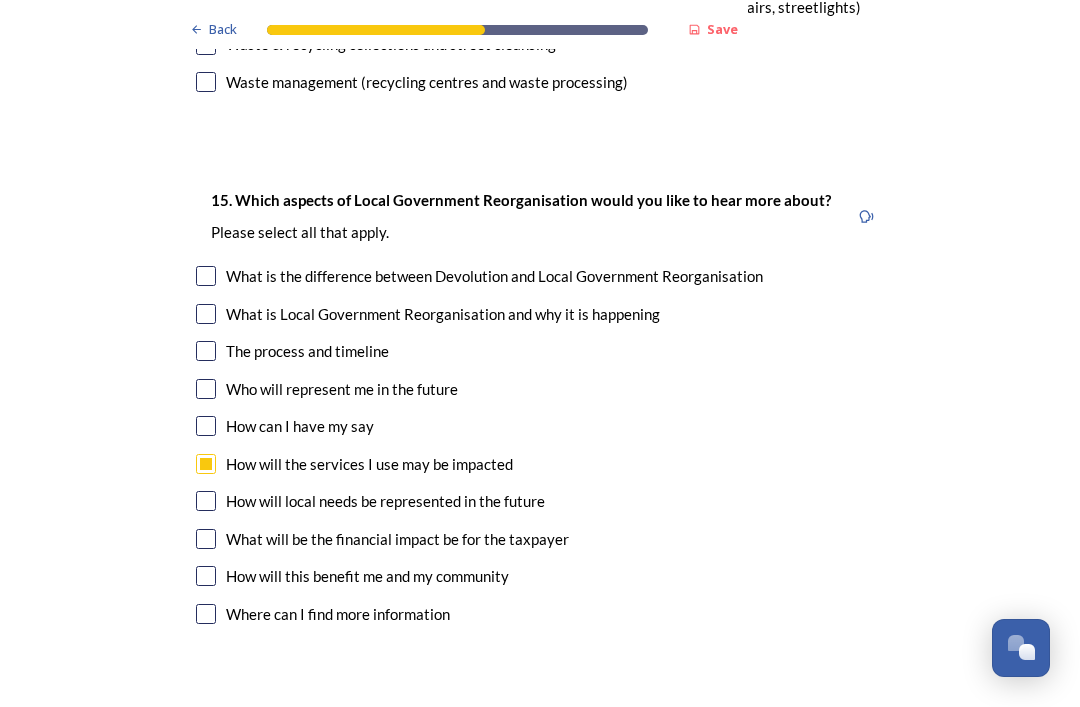 click at bounding box center (206, 501) 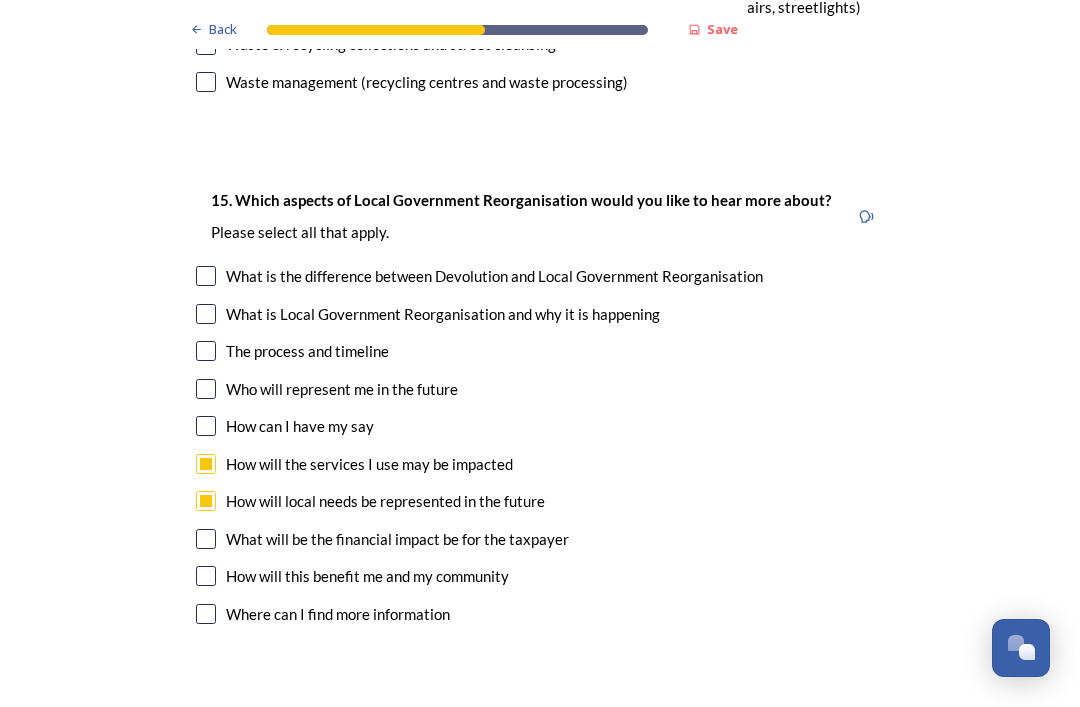 click at bounding box center (206, 539) 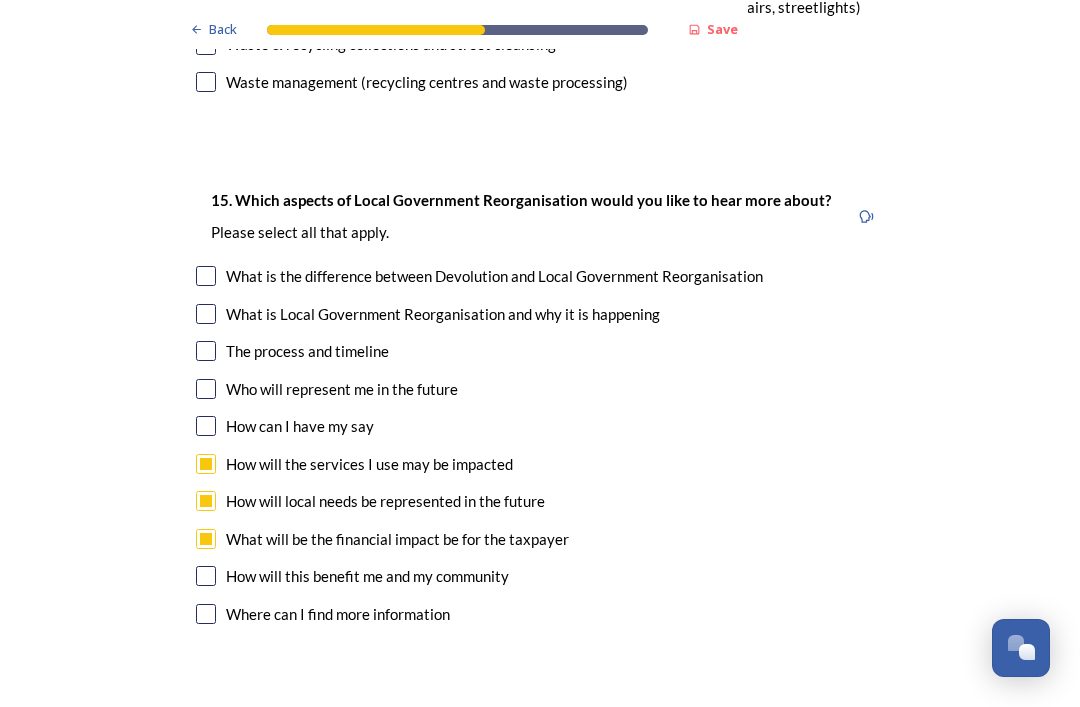 click at bounding box center (206, 539) 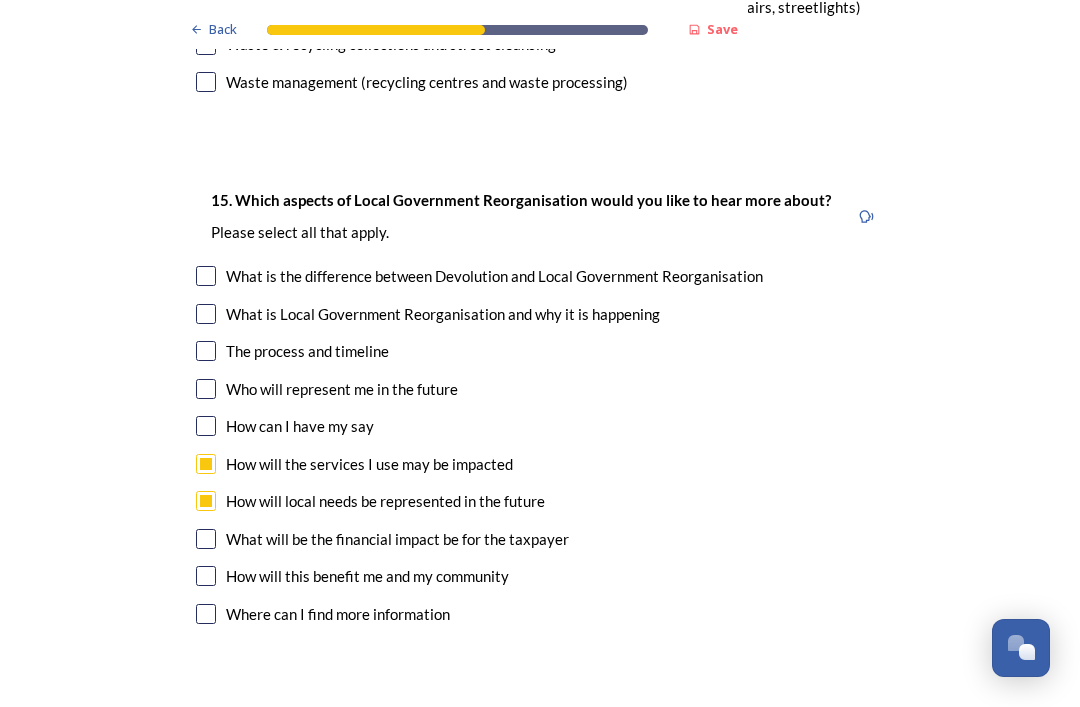 click at bounding box center [206, 539] 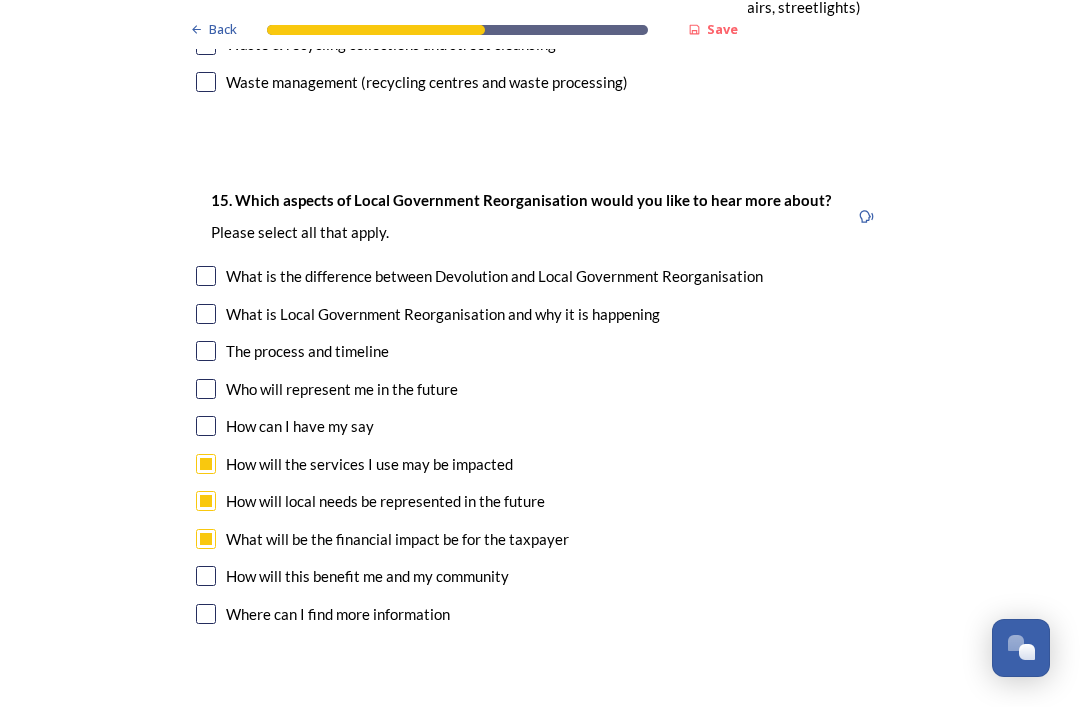 click at bounding box center [206, 576] 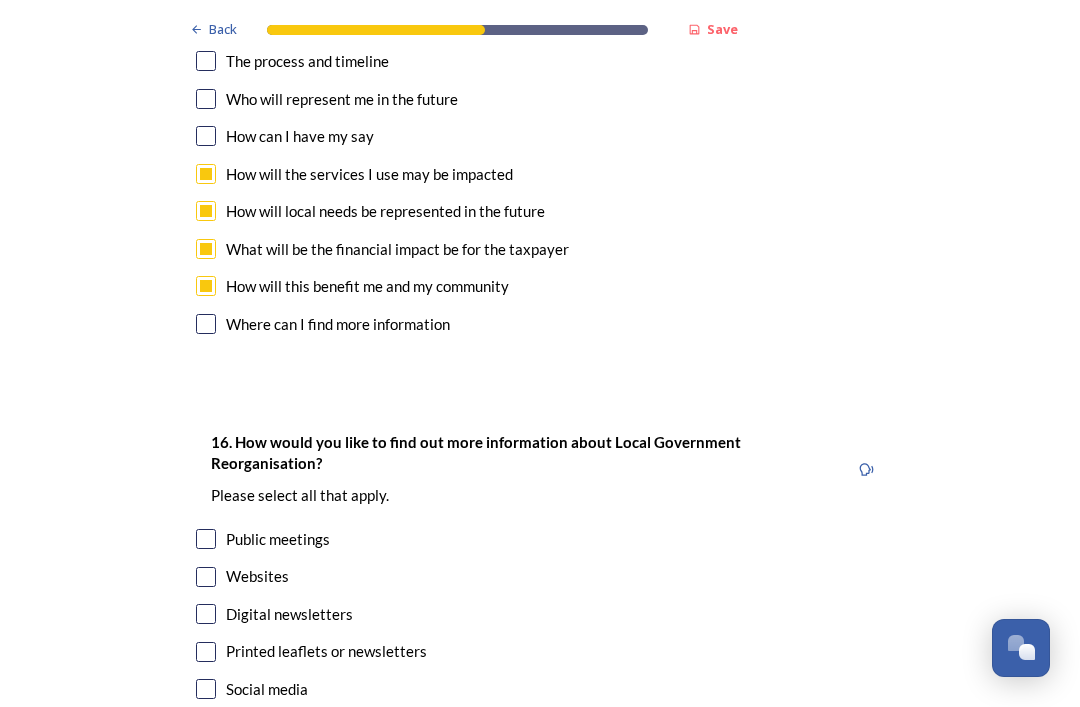 scroll, scrollTop: 5906, scrollLeft: 0, axis: vertical 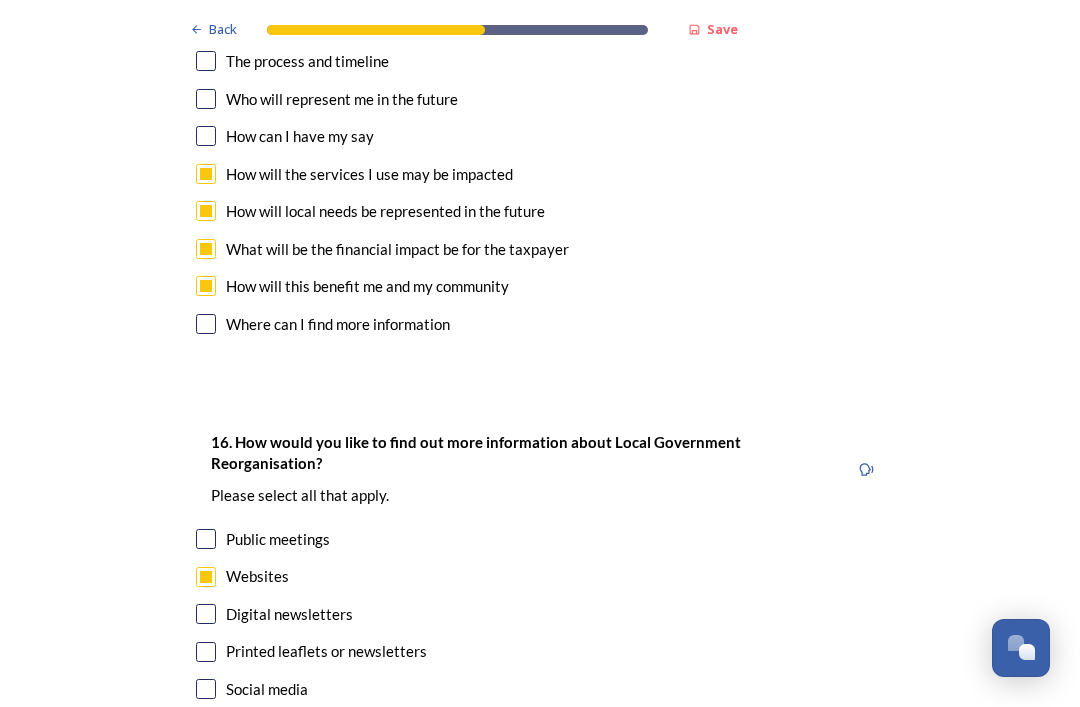 click at bounding box center [206, 614] 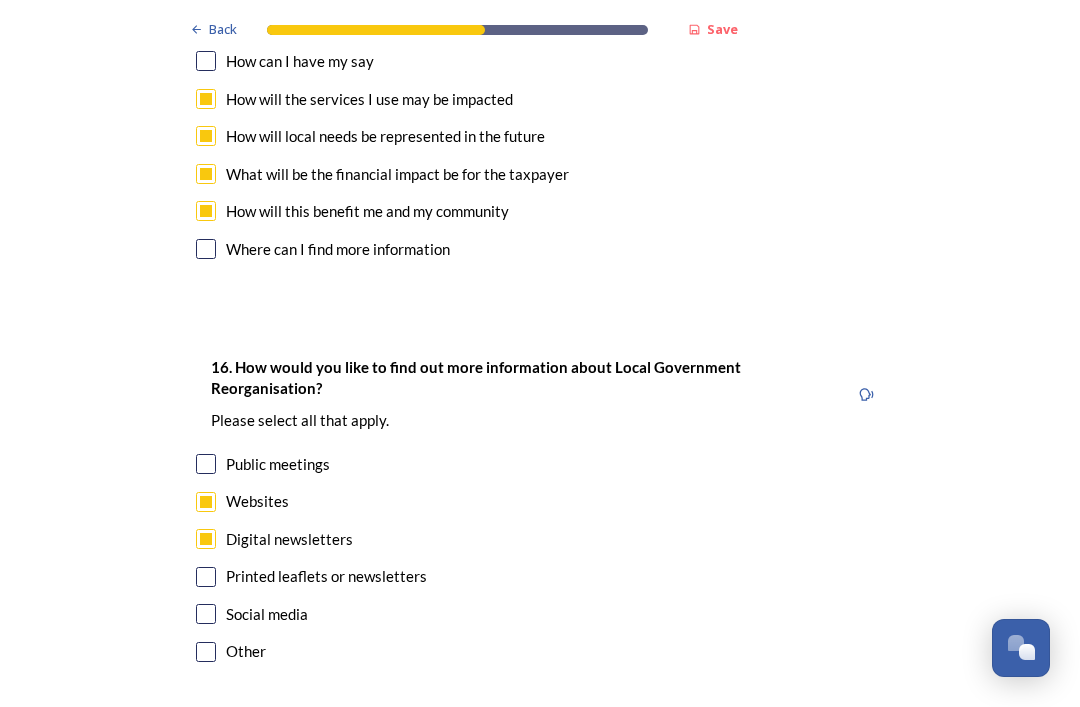 scroll, scrollTop: 5981, scrollLeft: 0, axis: vertical 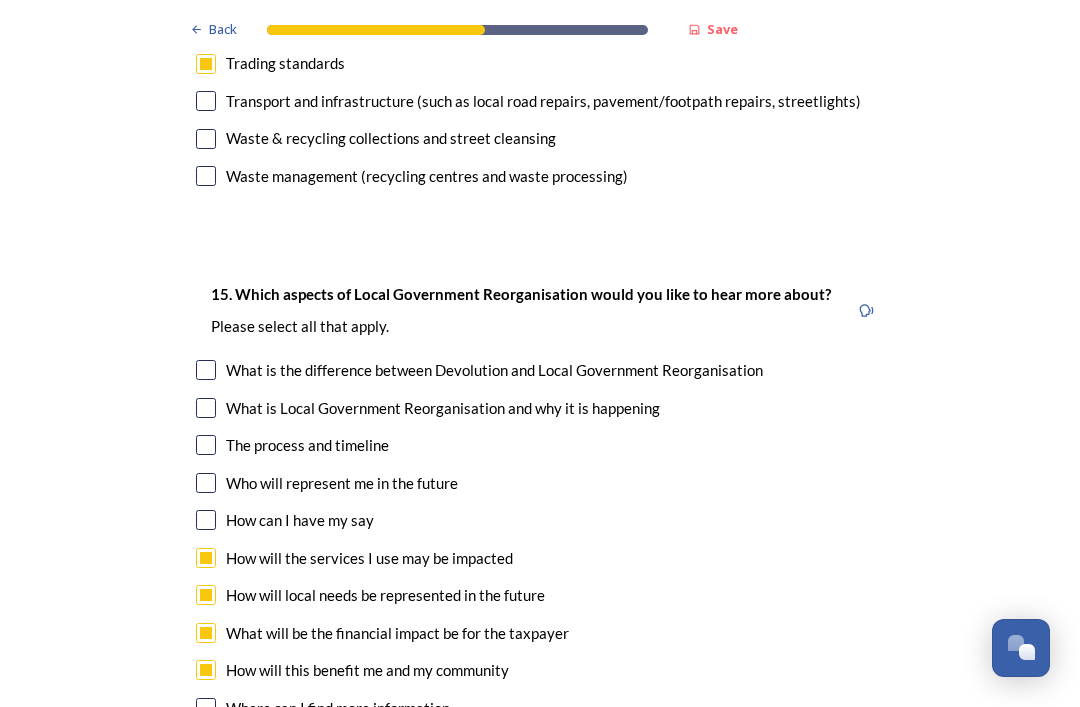 click at bounding box center [206, 520] 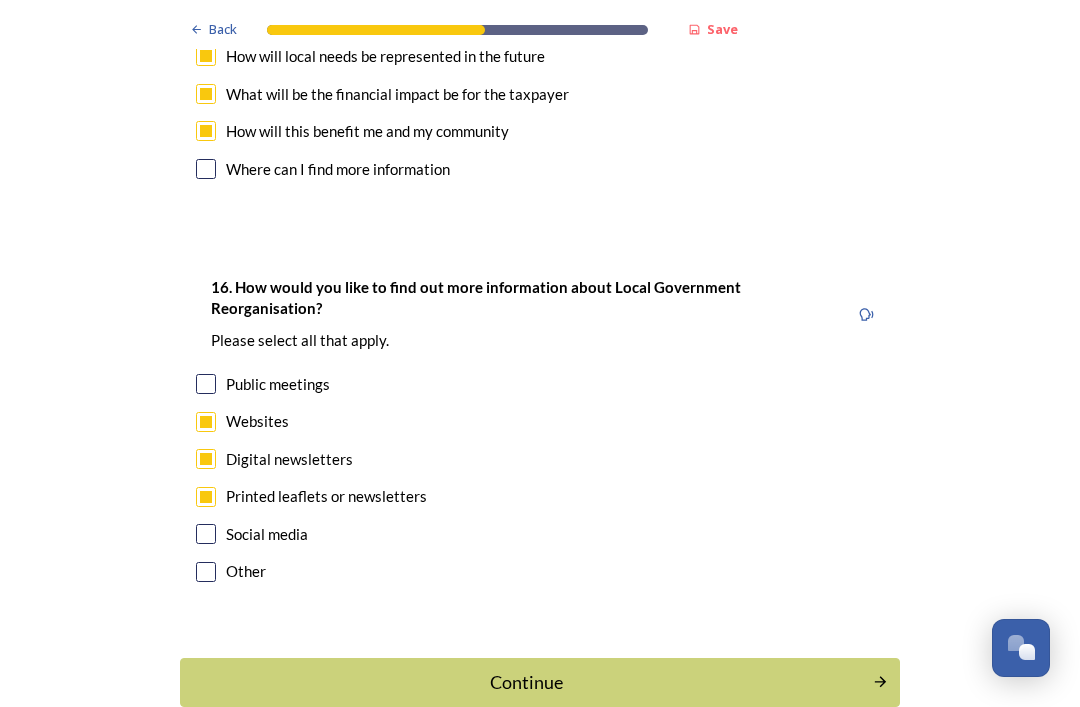 scroll, scrollTop: 6059, scrollLeft: 0, axis: vertical 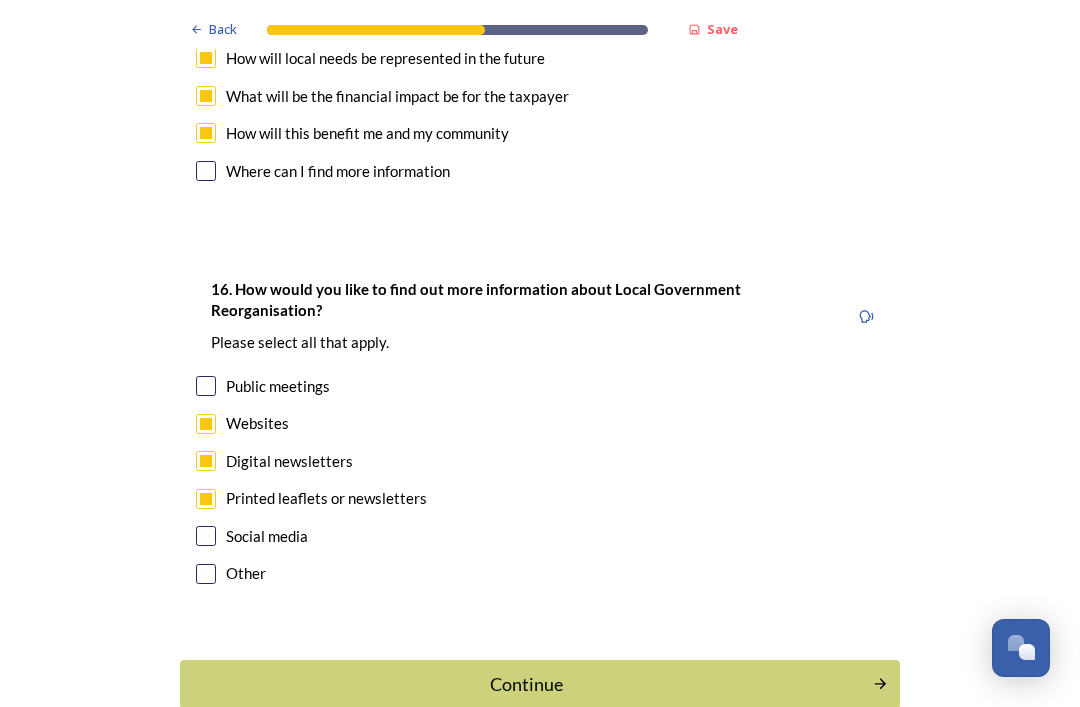 click on "Continue" at bounding box center [526, 684] 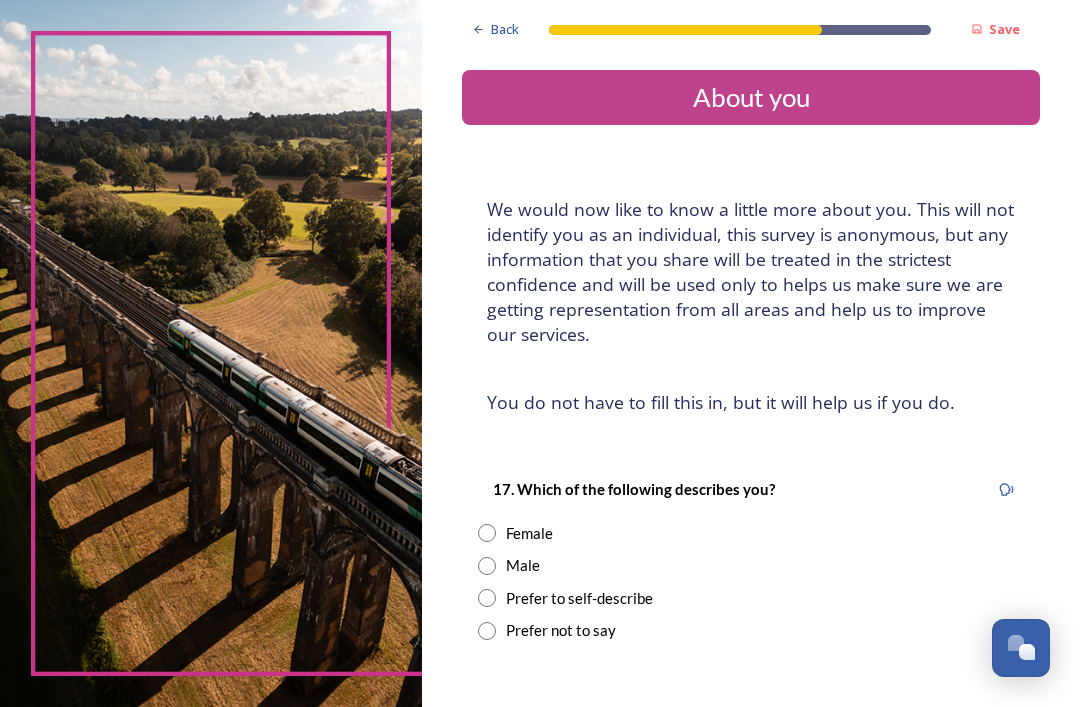 click at bounding box center (487, 533) 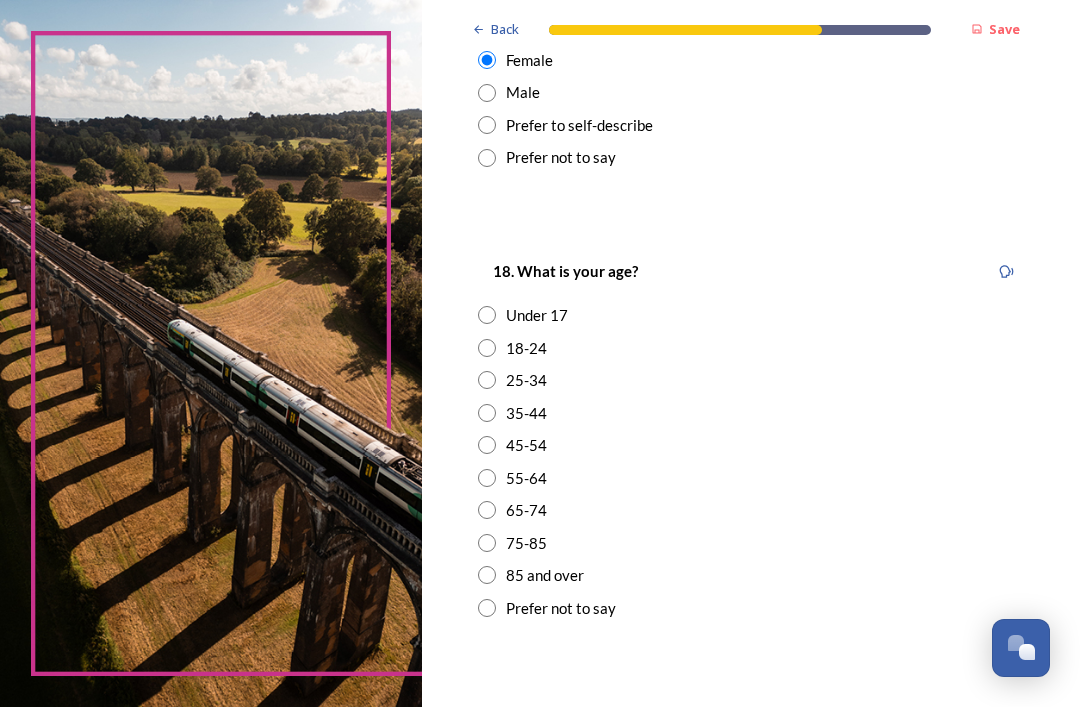 scroll, scrollTop: 473, scrollLeft: 0, axis: vertical 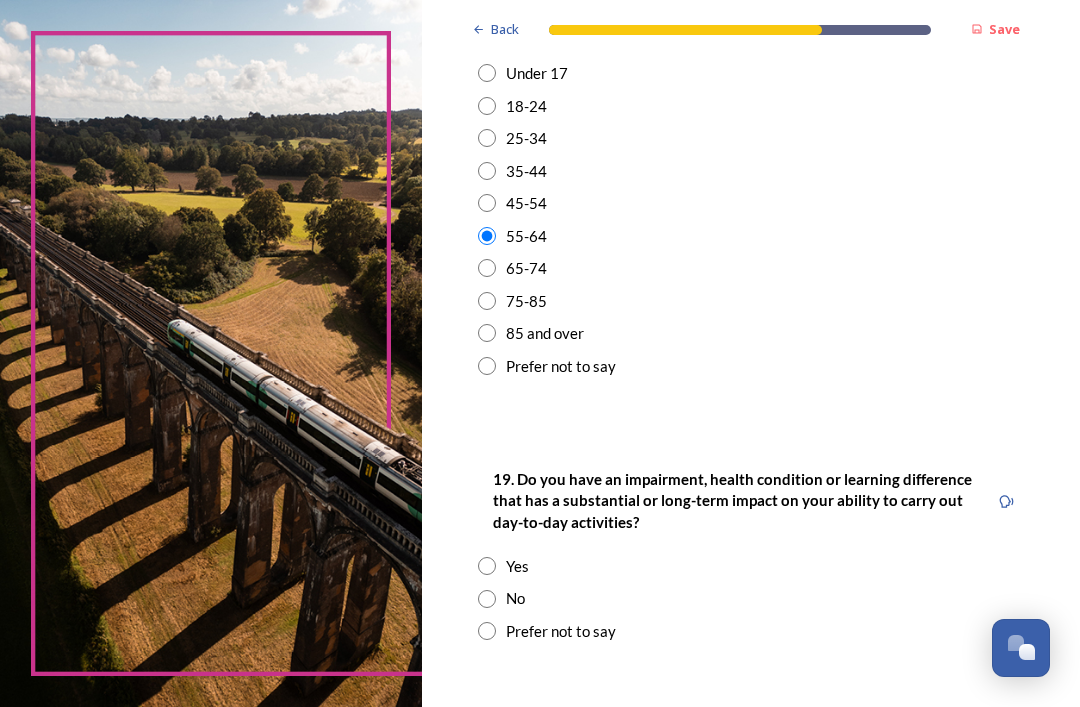 click at bounding box center (487, 599) 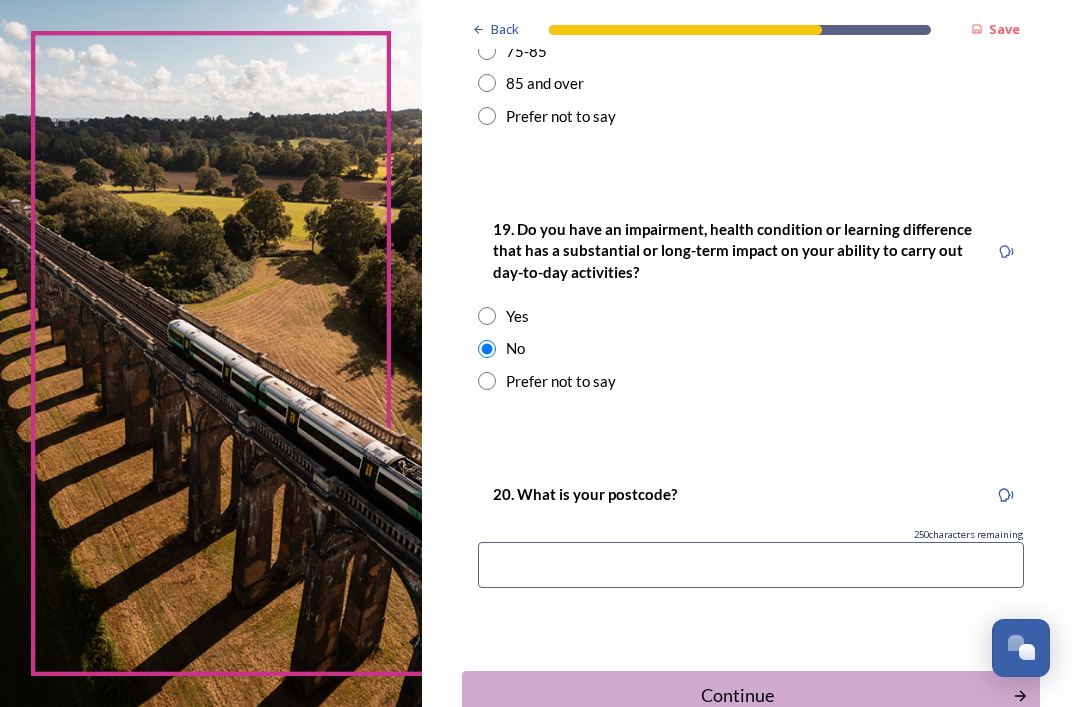 scroll, scrollTop: 965, scrollLeft: 0, axis: vertical 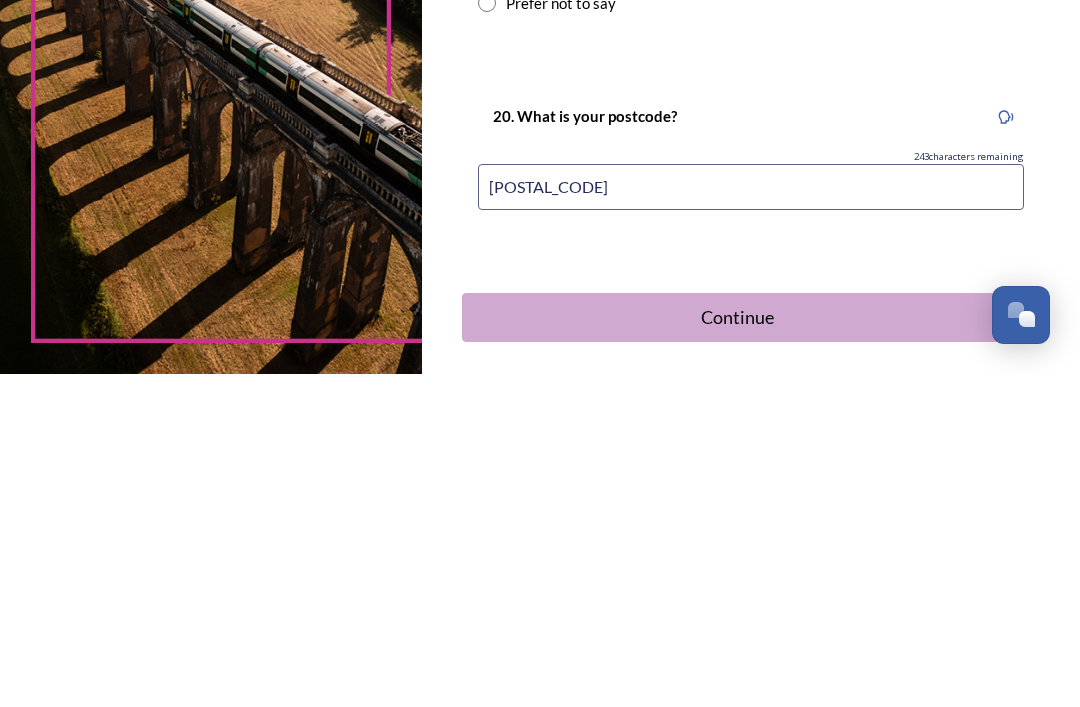 type on "[POSTAL_CODE]" 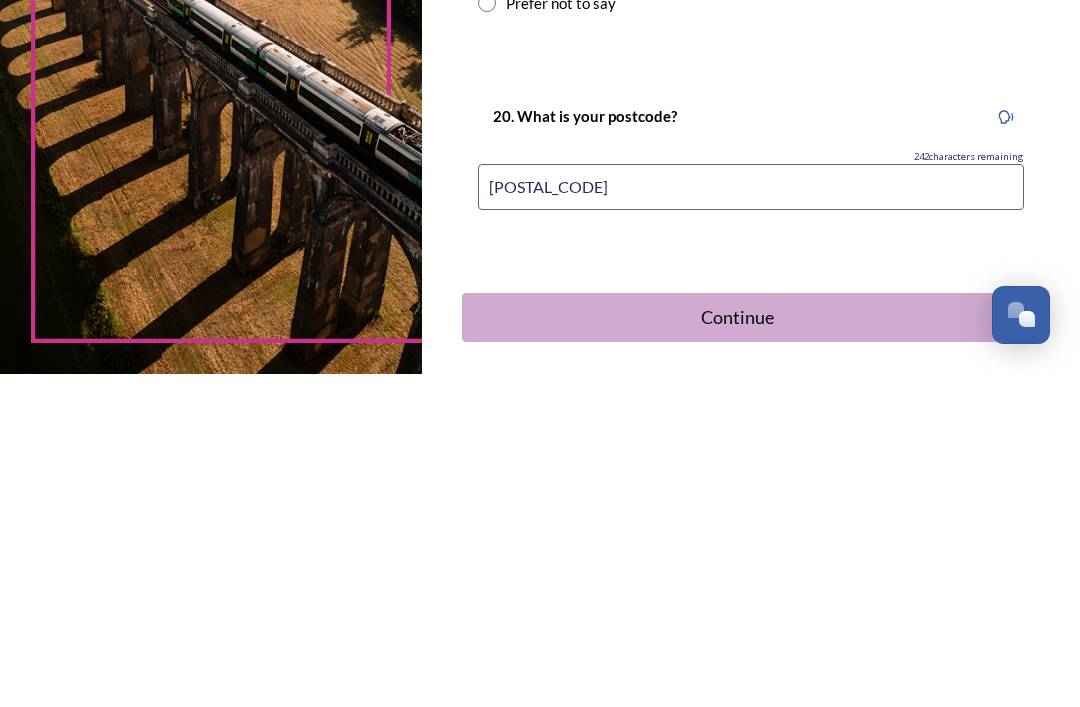 click on "Continue" at bounding box center (737, 650) 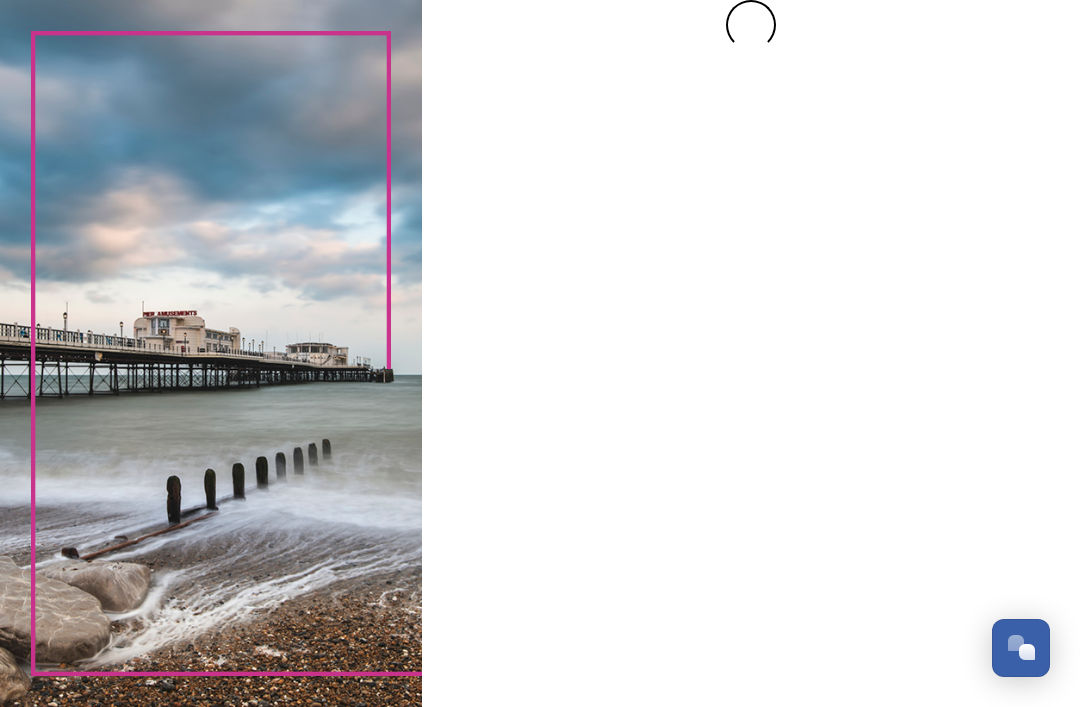 scroll, scrollTop: 0, scrollLeft: 0, axis: both 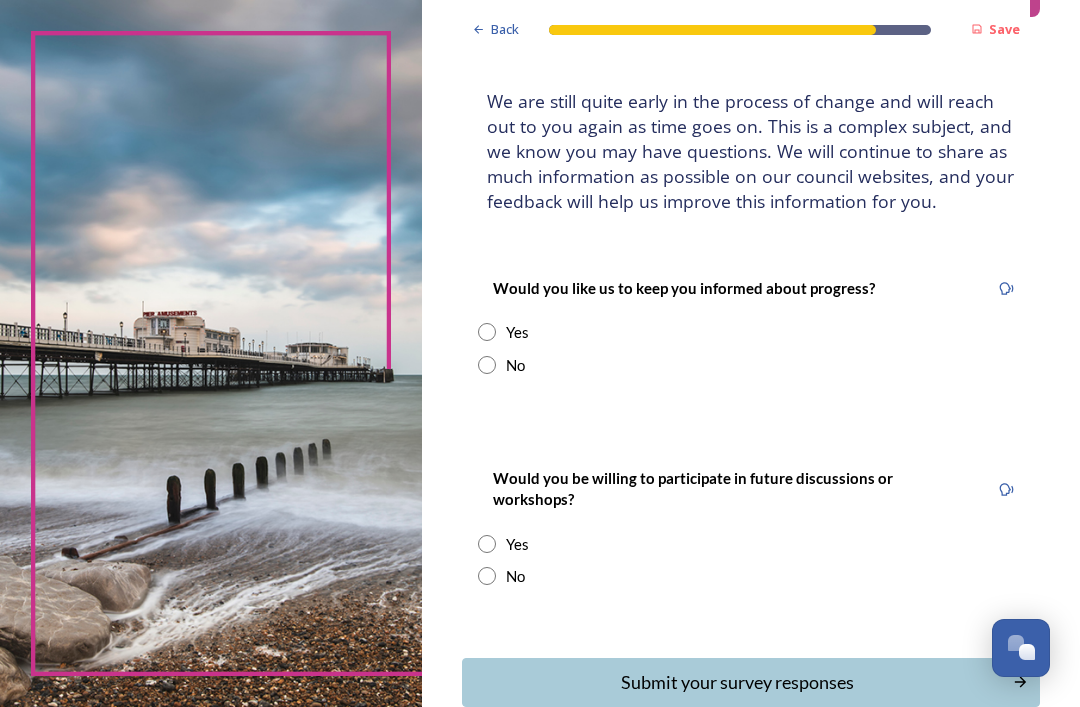 click on "Yes" at bounding box center (751, 332) 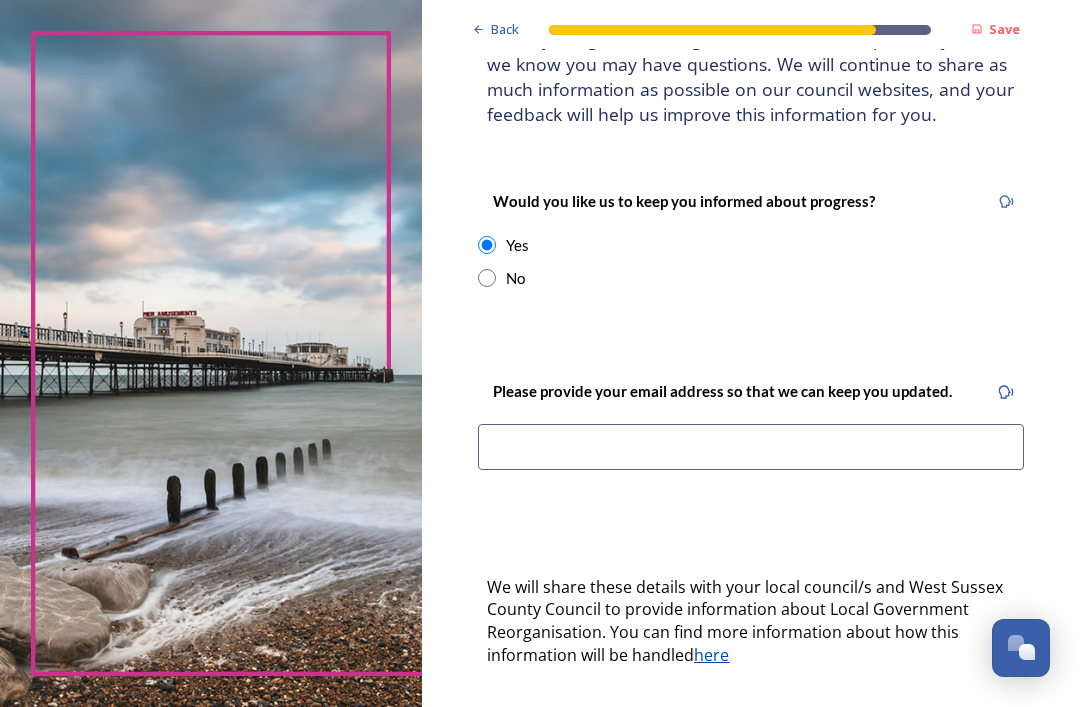 scroll, scrollTop: 196, scrollLeft: 0, axis: vertical 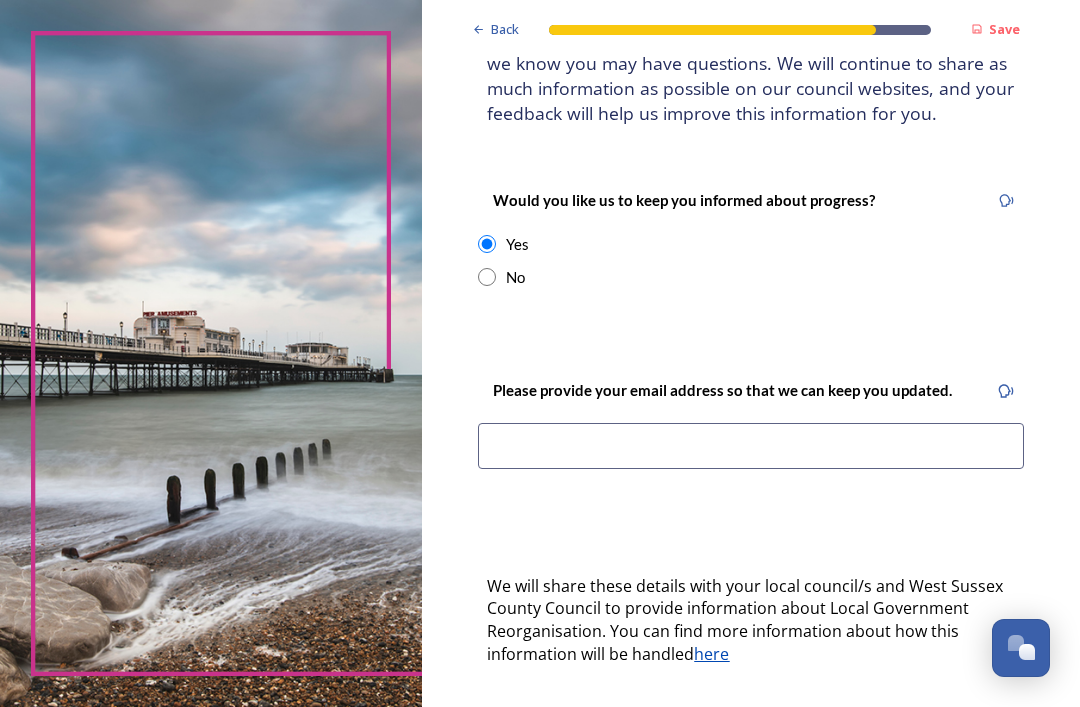 click at bounding box center (487, 277) 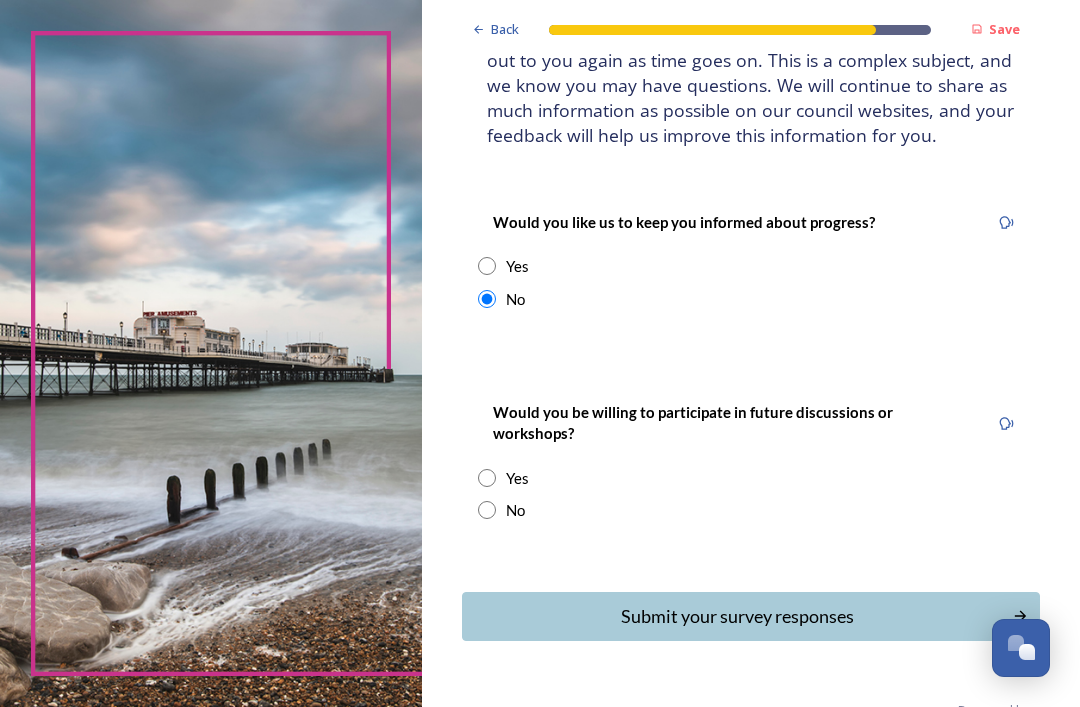 scroll, scrollTop: 175, scrollLeft: 0, axis: vertical 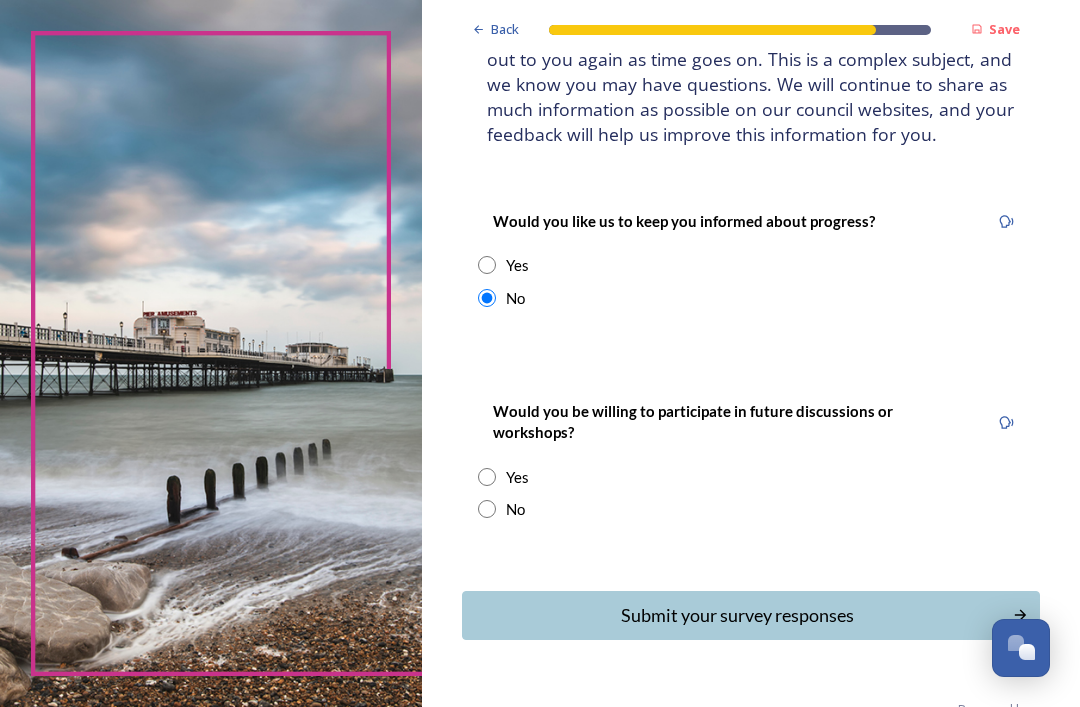 click at bounding box center [487, 509] 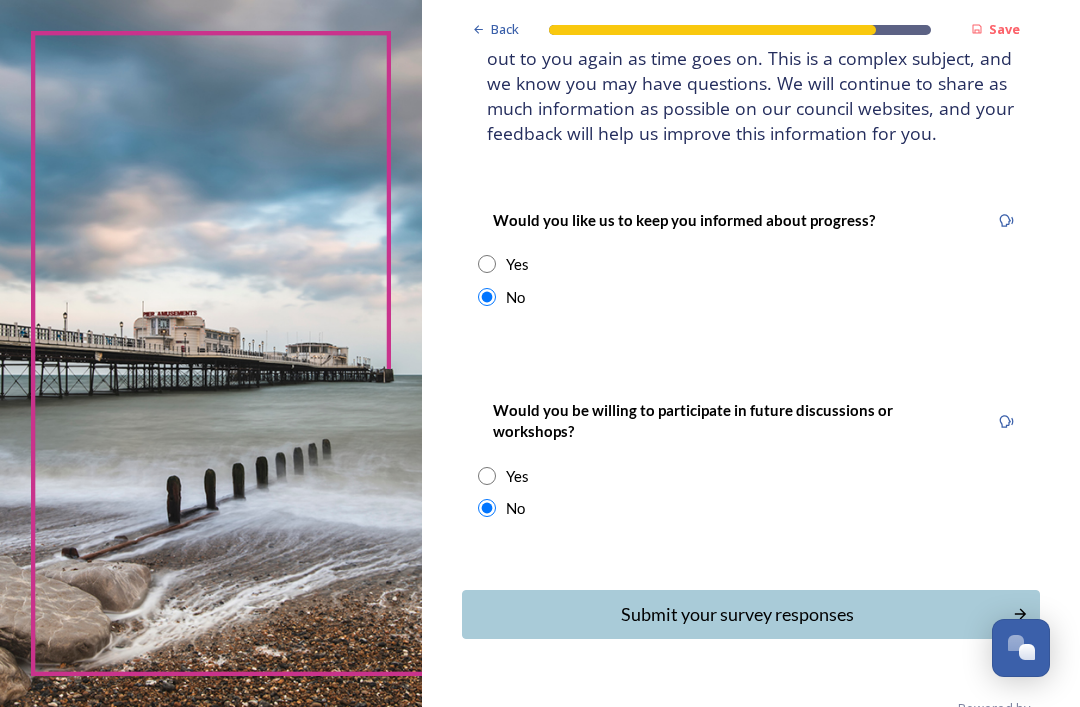 scroll, scrollTop: 175, scrollLeft: 0, axis: vertical 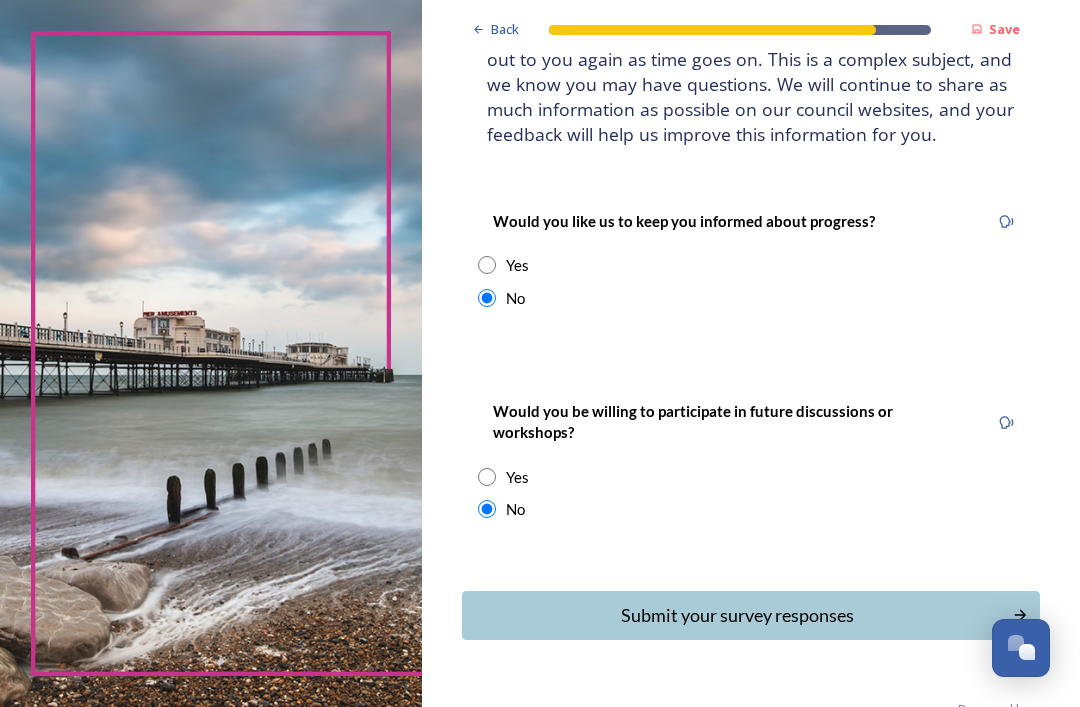 click on "Submit your survey responses" at bounding box center [737, 615] 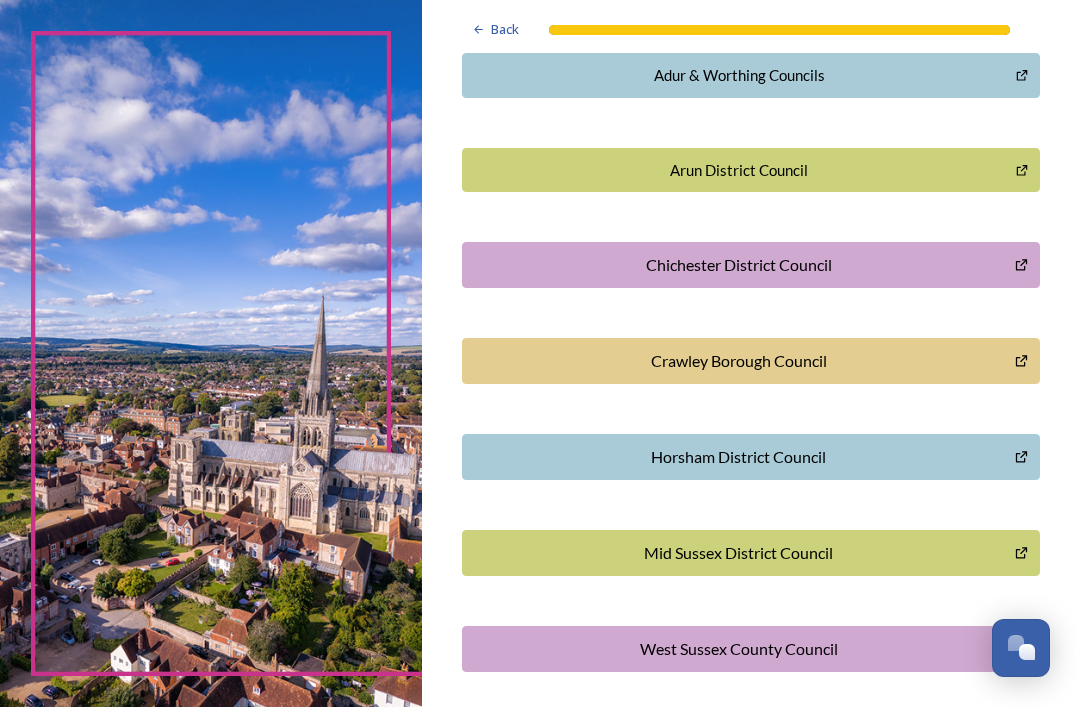 scroll, scrollTop: 523, scrollLeft: 0, axis: vertical 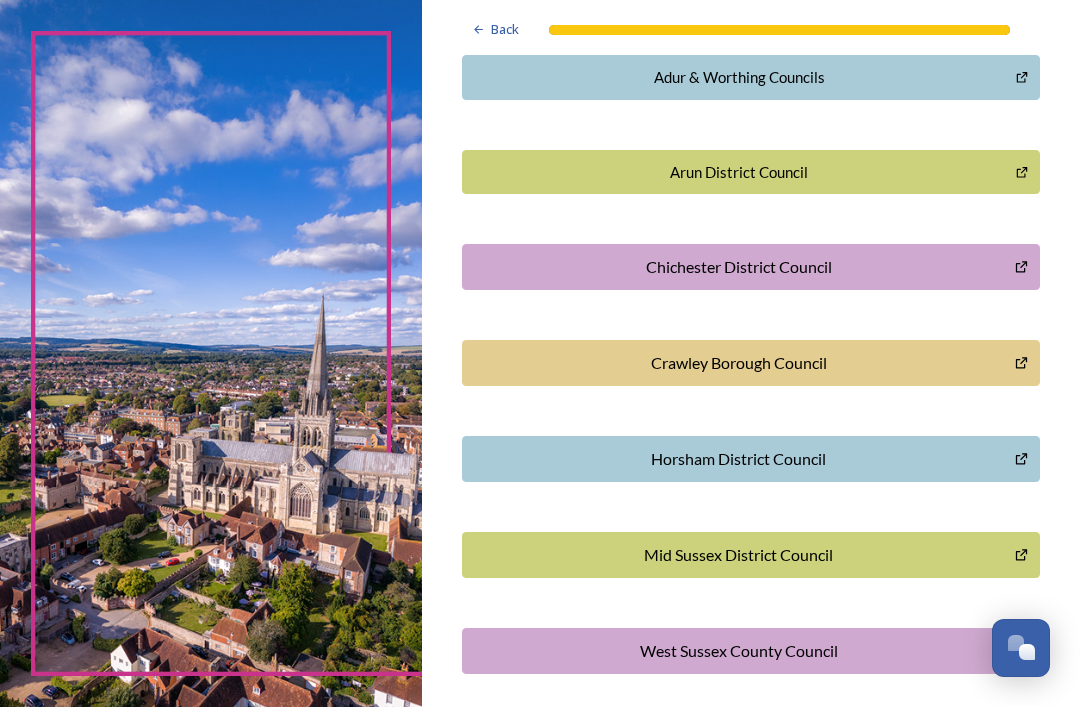 click on "Crawley Borough Council" at bounding box center [738, 363] 